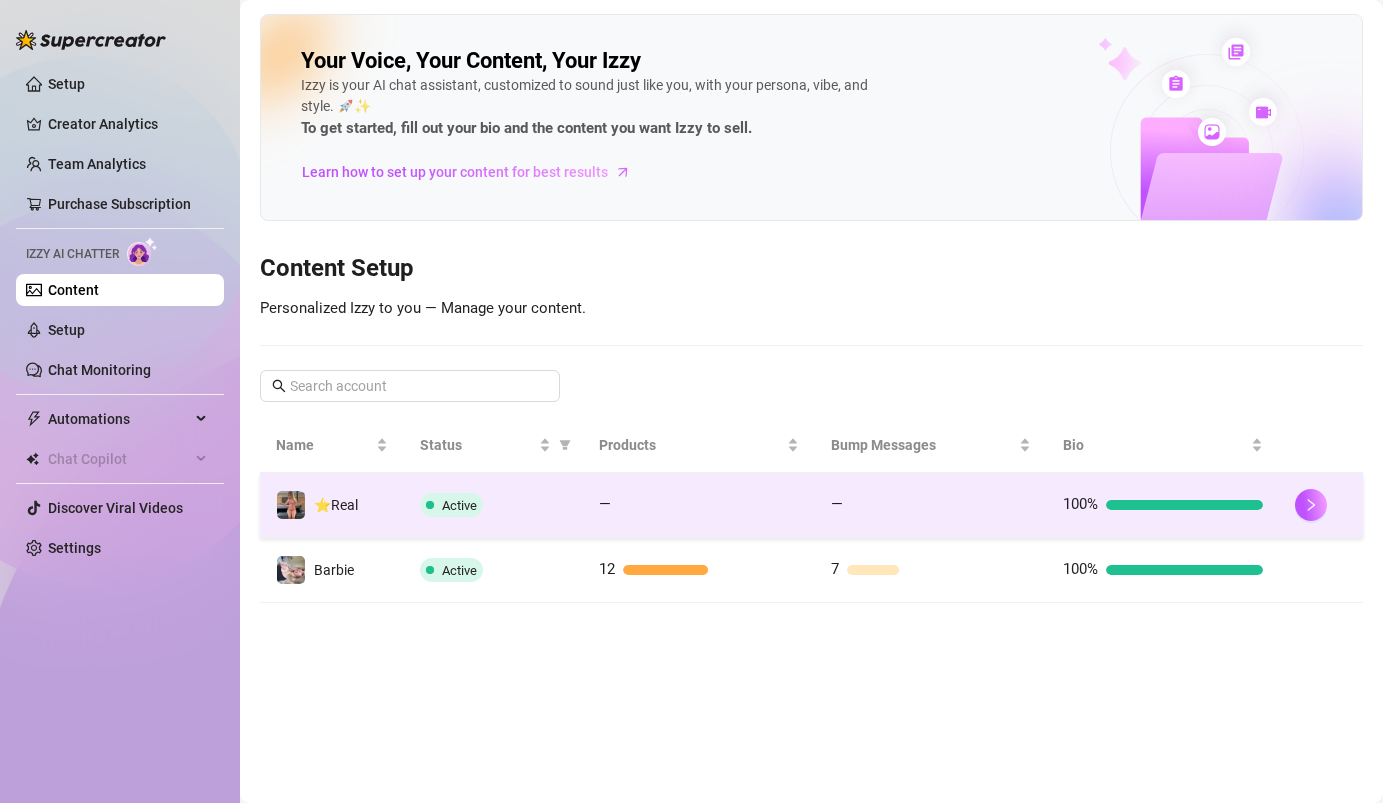 scroll, scrollTop: 0, scrollLeft: 0, axis: both 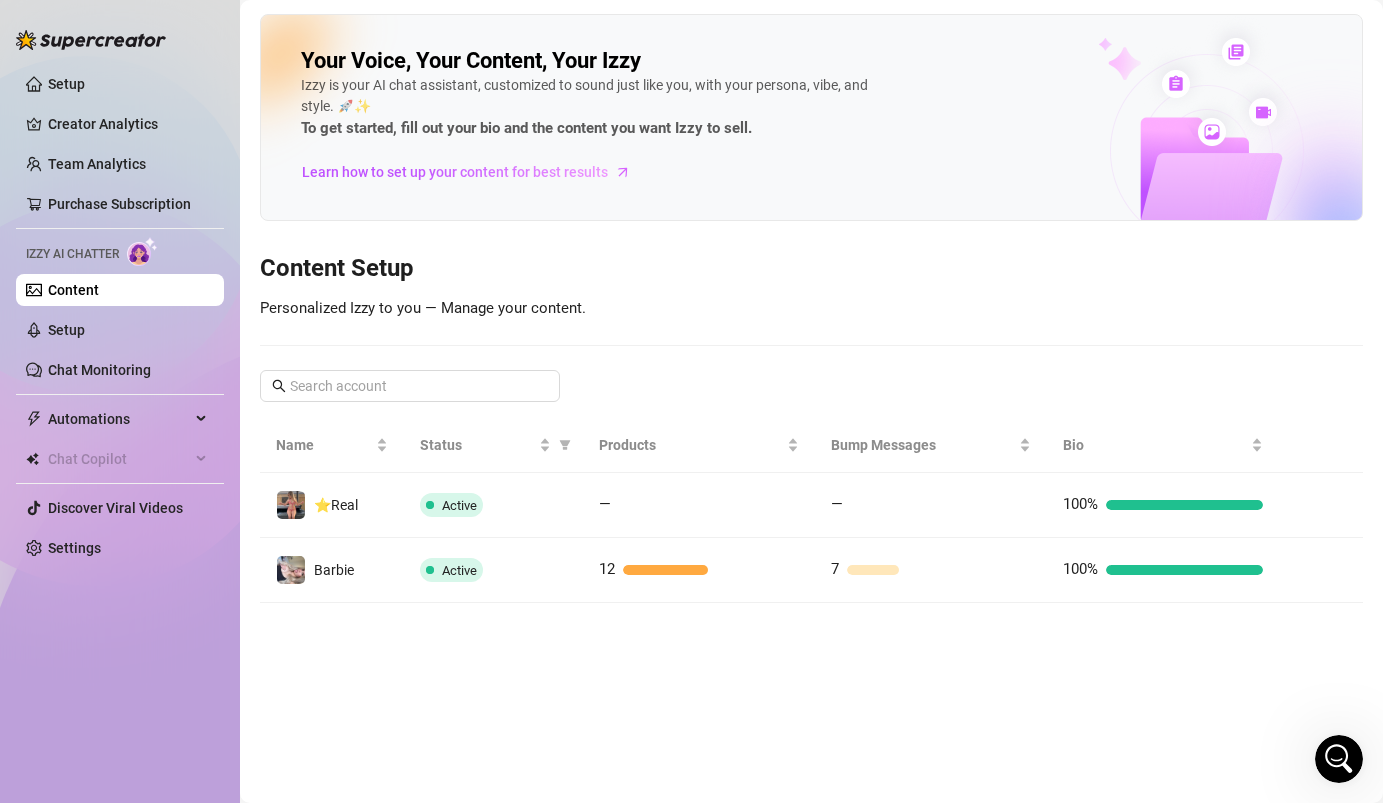 drag, startPoint x: 1324, startPoint y: 777, endPoint x: 2638, endPoint y: 1512, distance: 1505.5966 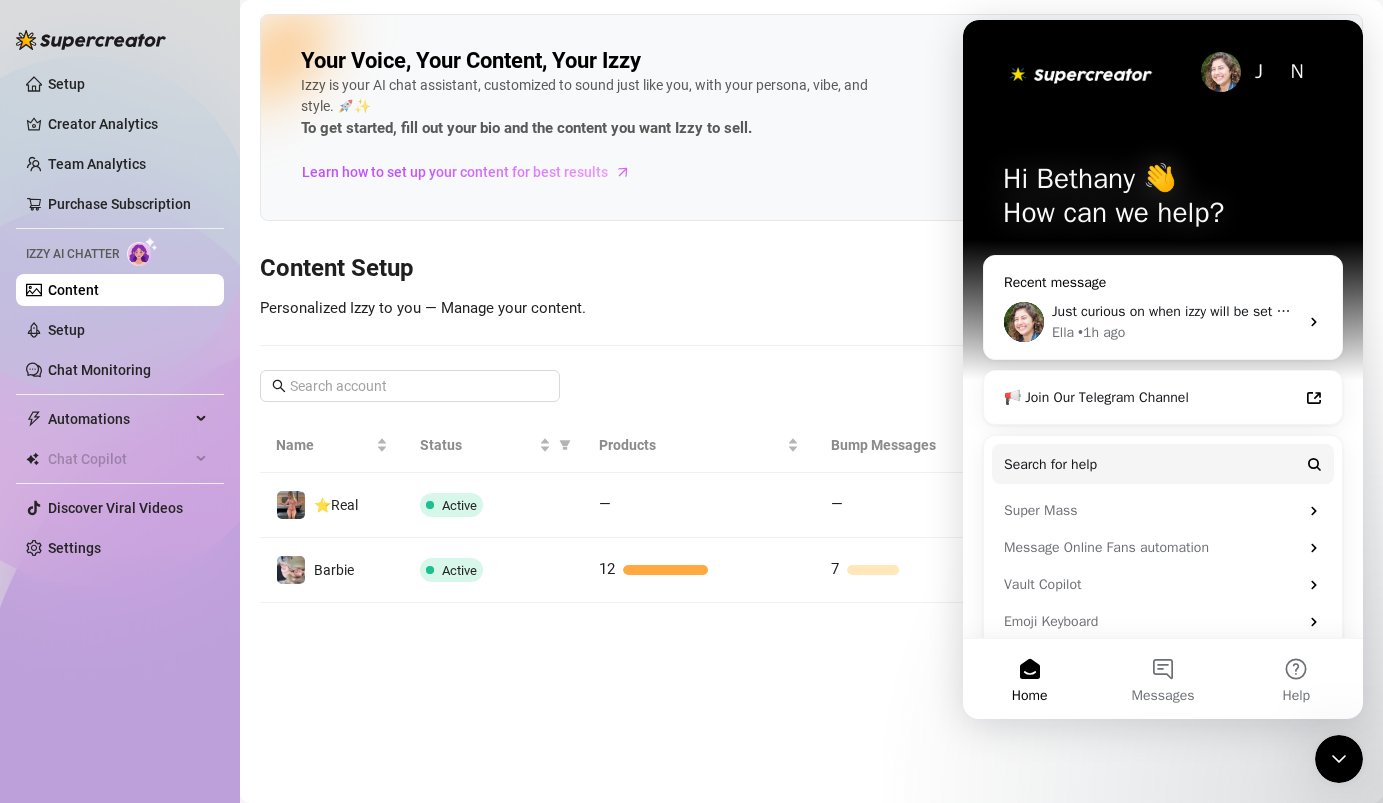 click on "Ella •  1h ago" at bounding box center (1175, 332) 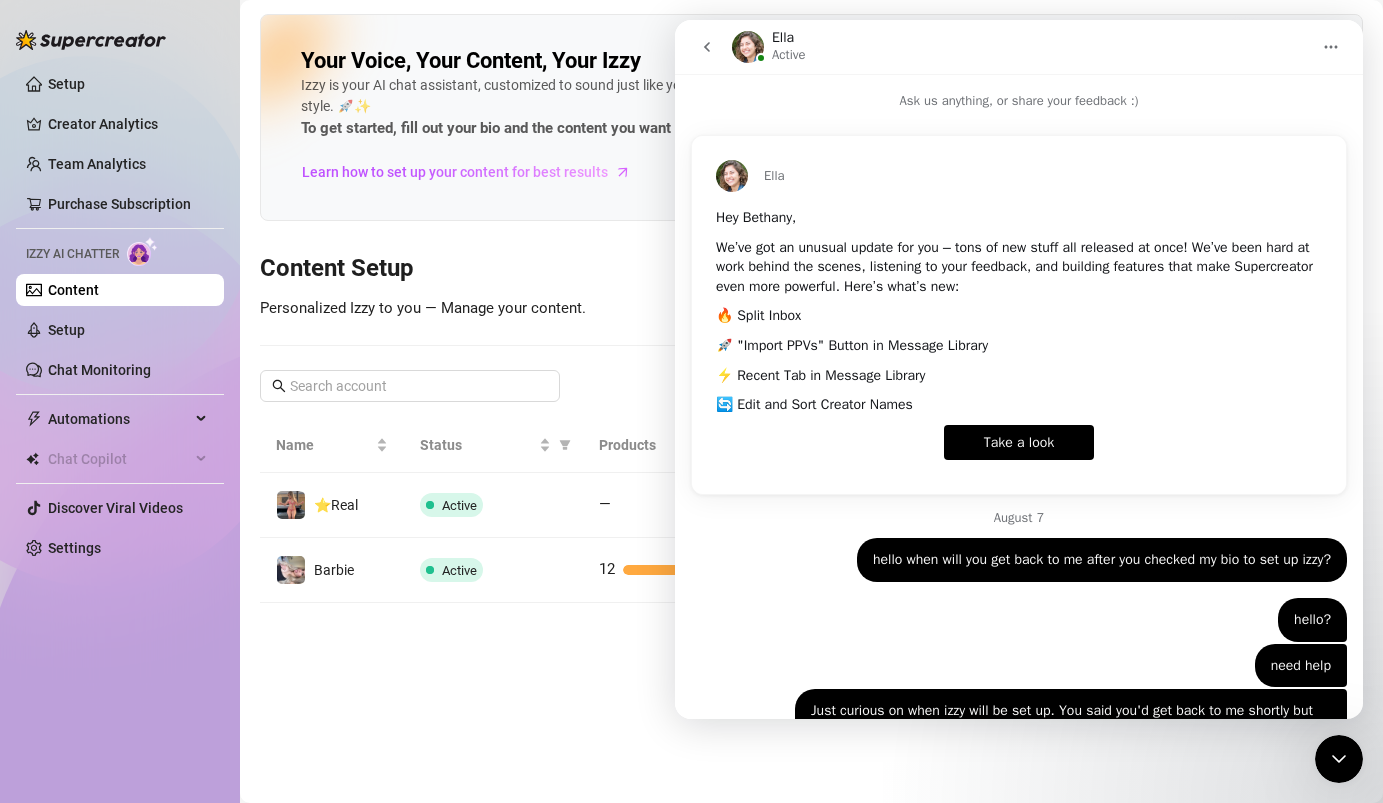 scroll, scrollTop: 146, scrollLeft: 0, axis: vertical 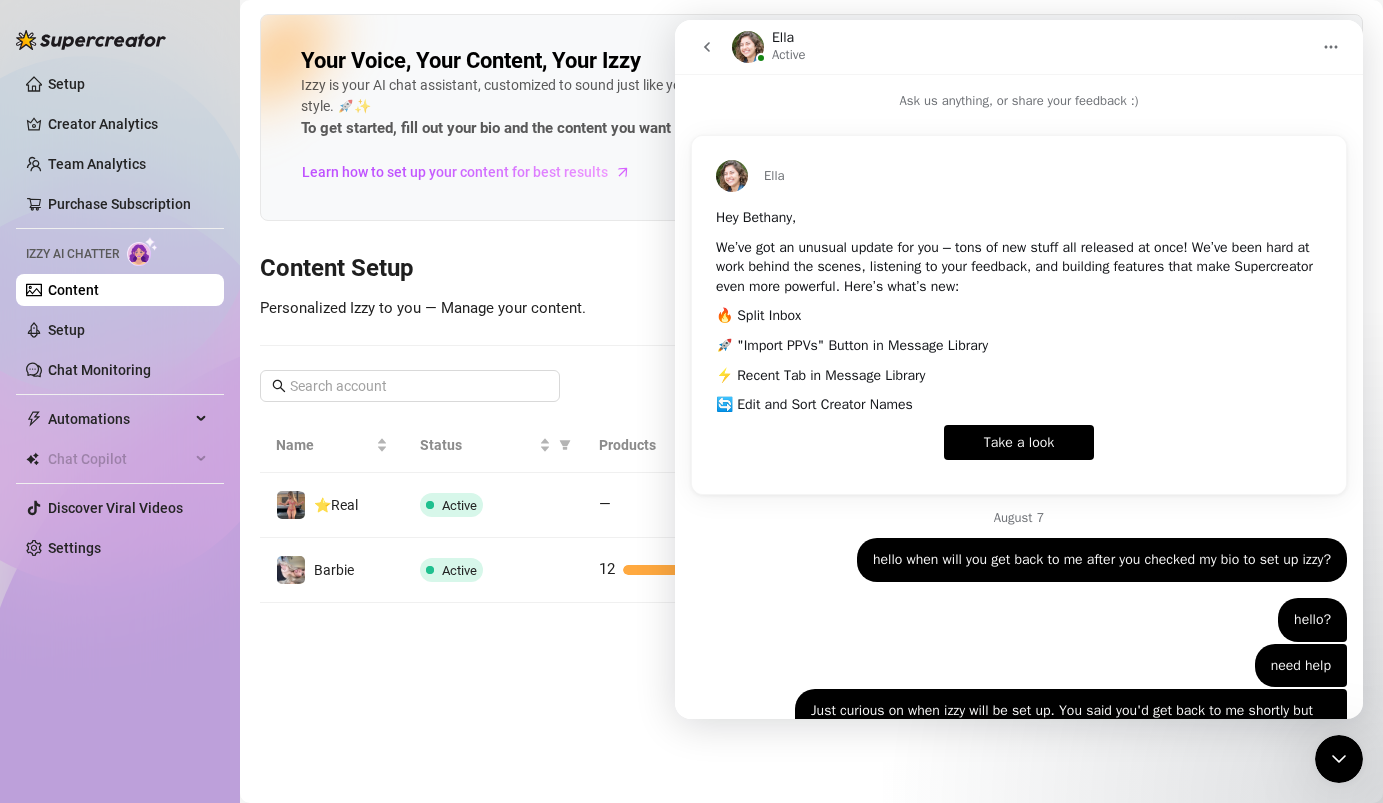 type 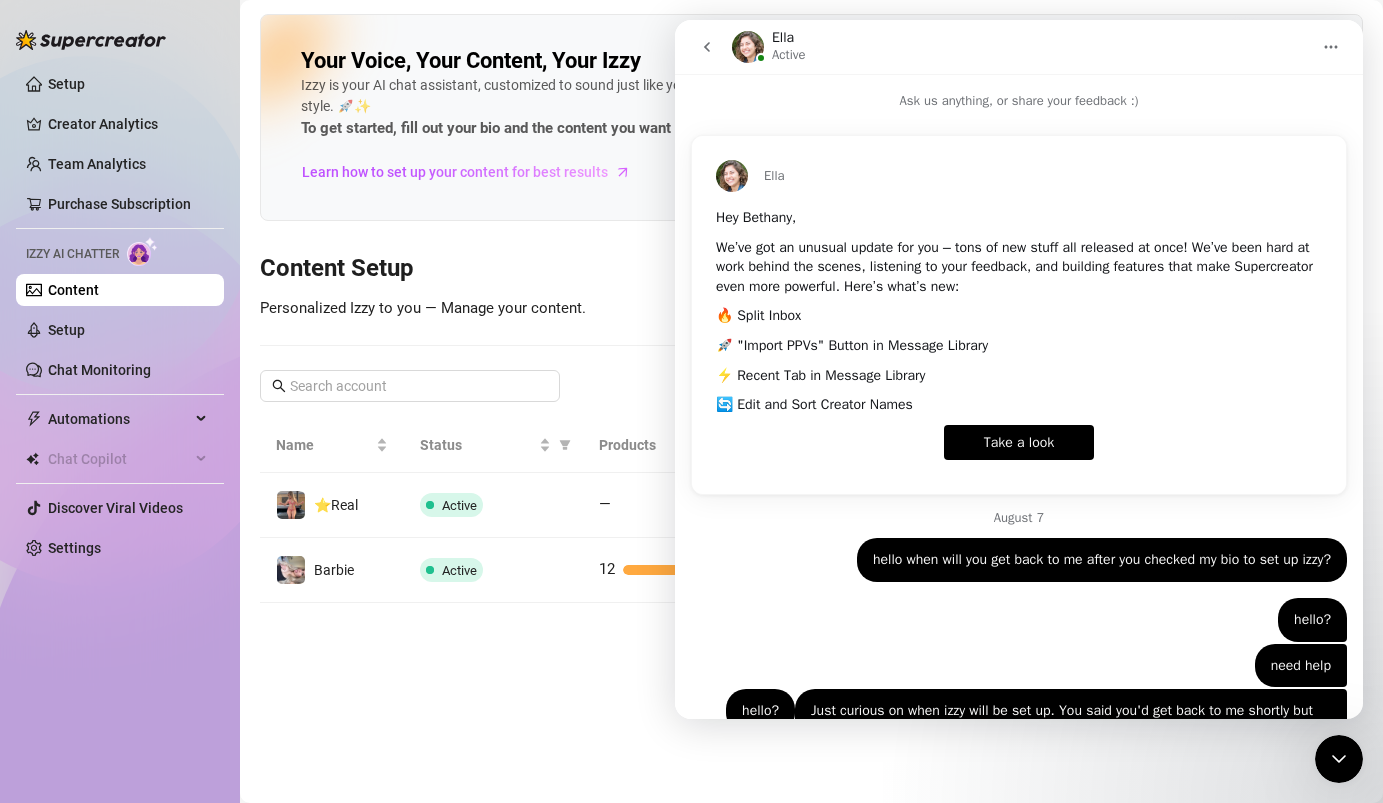 scroll, scrollTop: 0, scrollLeft: 0, axis: both 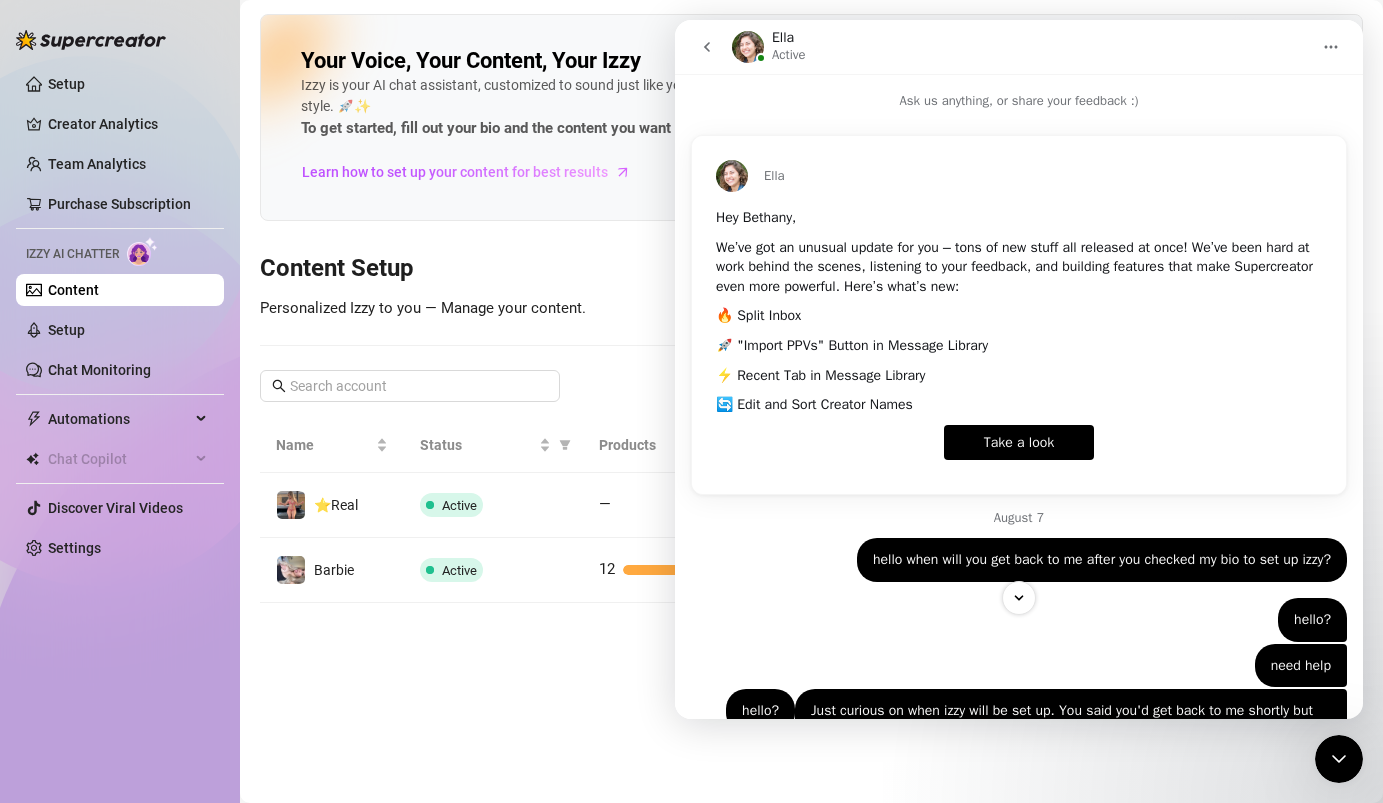 click on "Ask us anything, or share your feedback :)" at bounding box center [1019, 92] 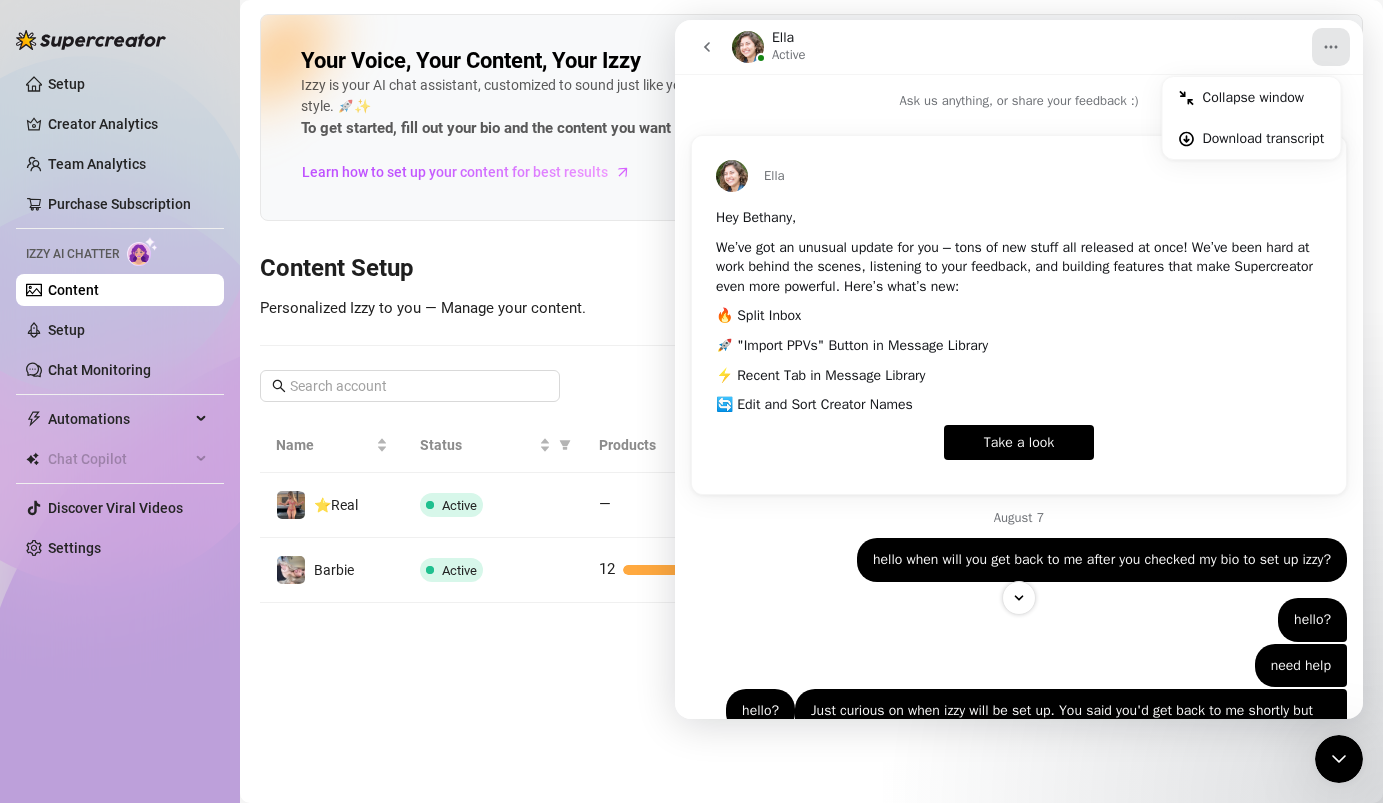 click 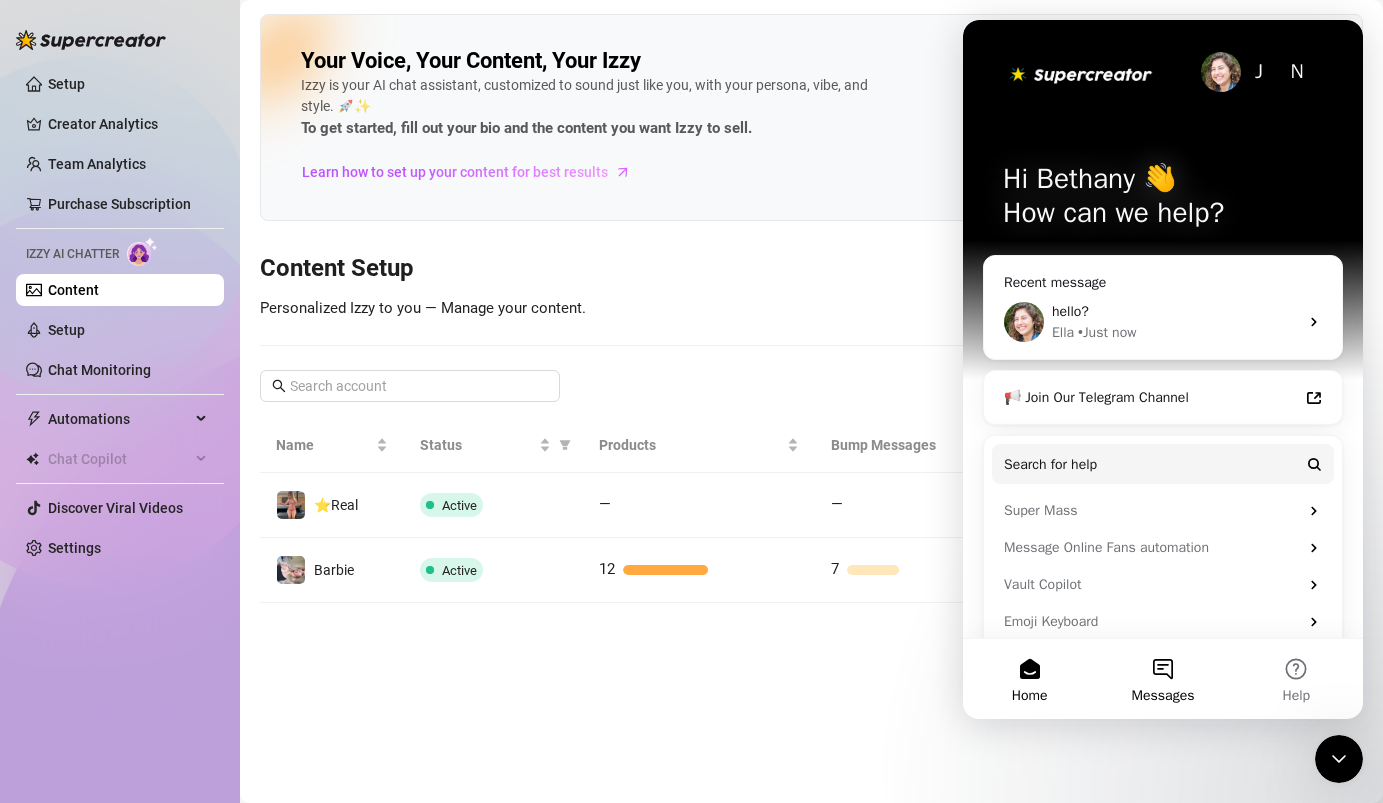 click on "Messages" at bounding box center (1162, 679) 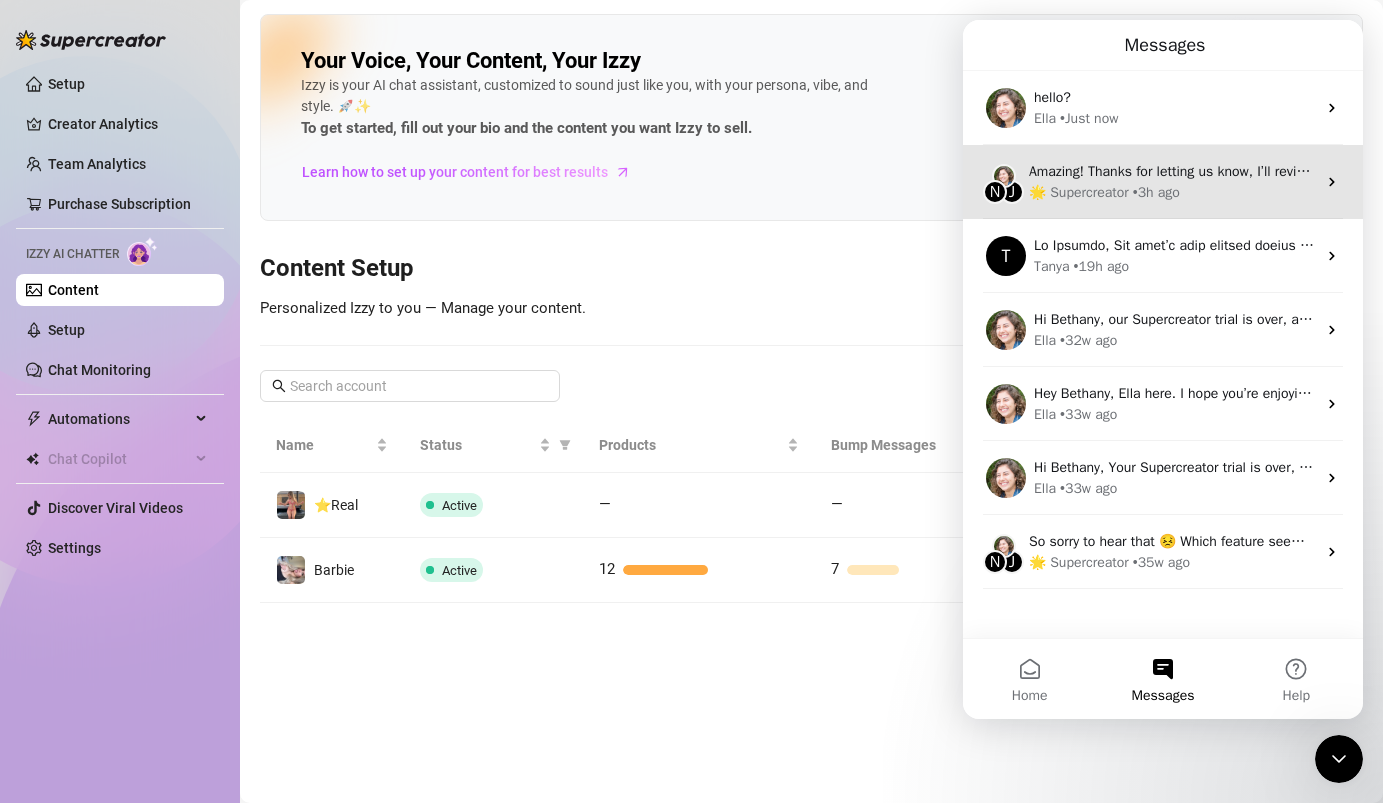 click on "N J Amazing! Thanks for letting us know,  I’ll review your bio now and make sure everything looks good for Izzy to start running. I’ll follow up shortly once it’s all set! 🌟 Supercreator •  3h ago" at bounding box center (1163, 182) 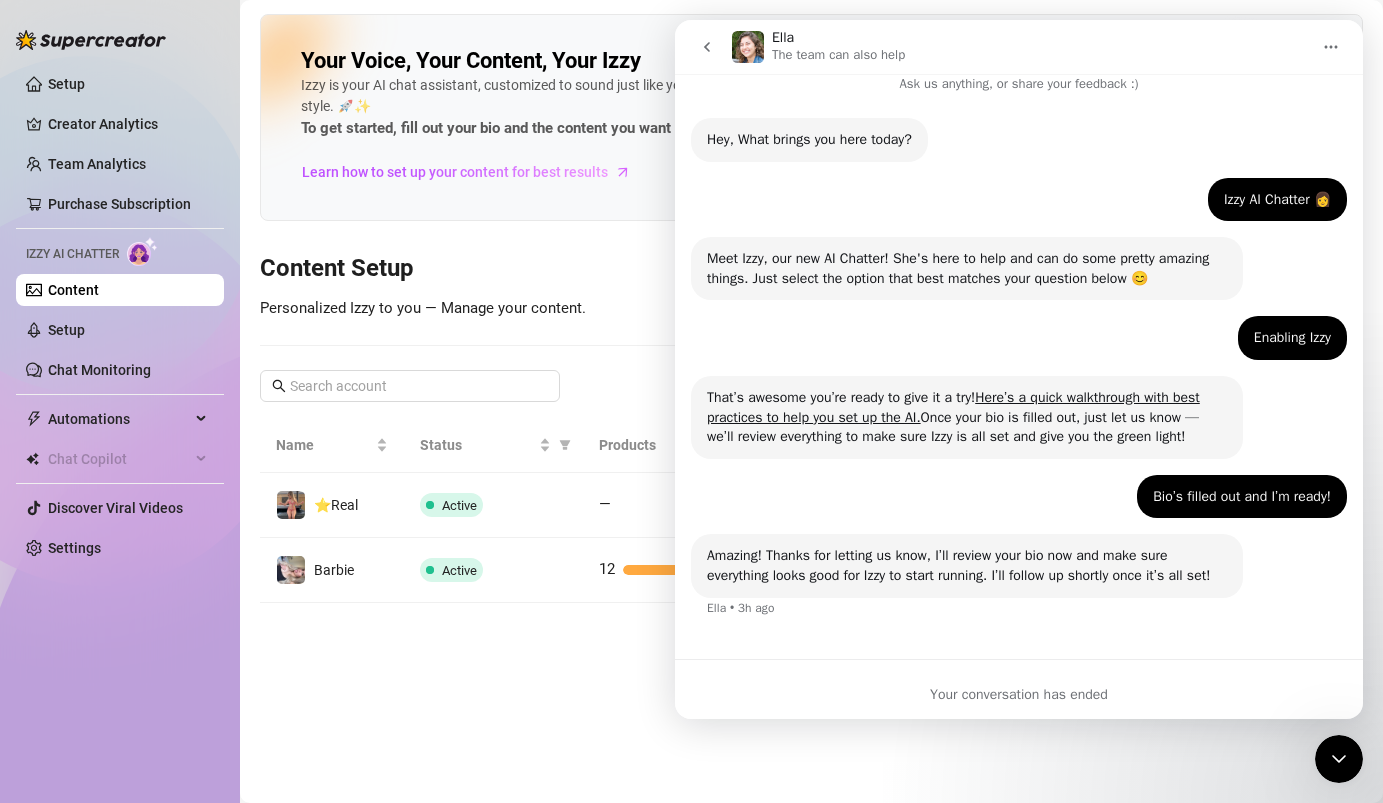 scroll, scrollTop: 55, scrollLeft: 0, axis: vertical 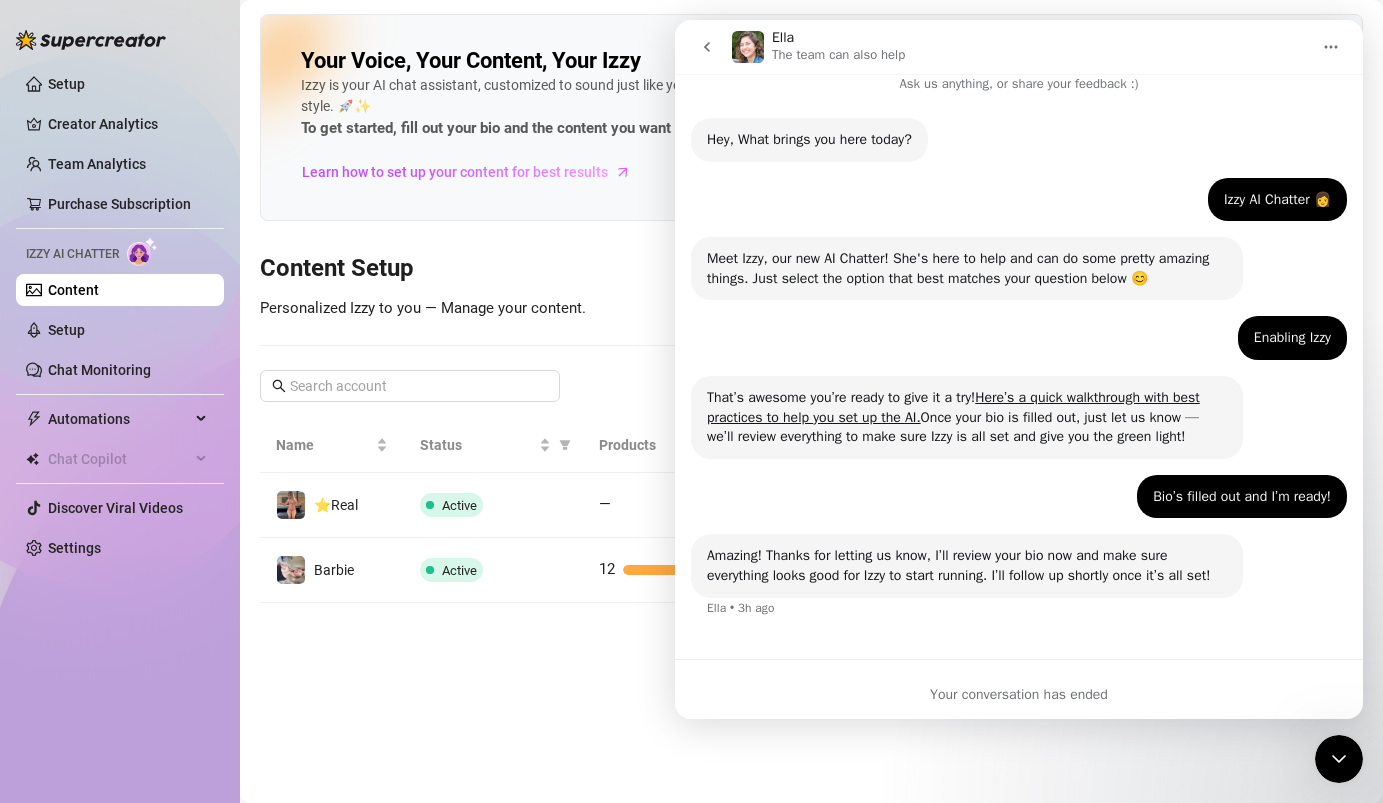 click on "The team can also help" at bounding box center (838, 55) 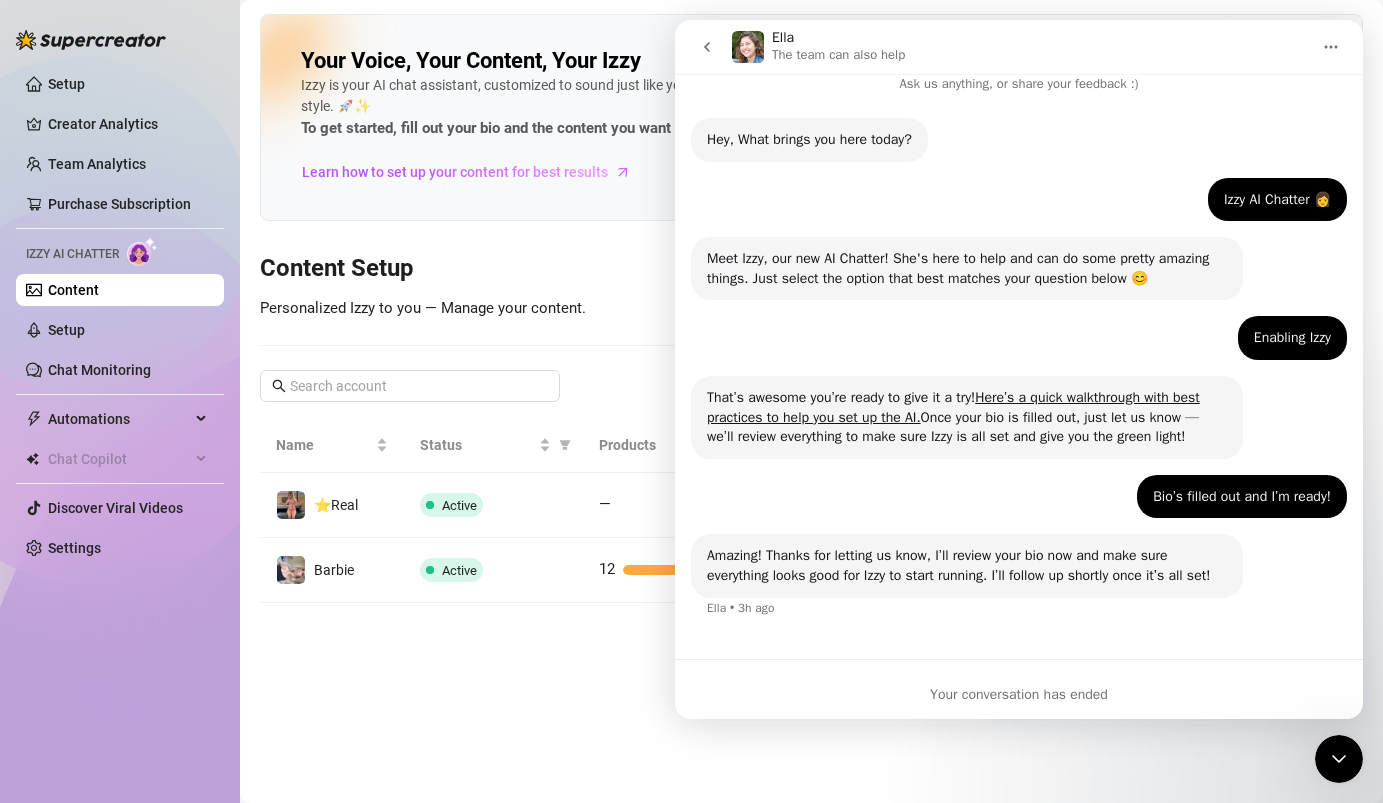 click at bounding box center [1331, 47] 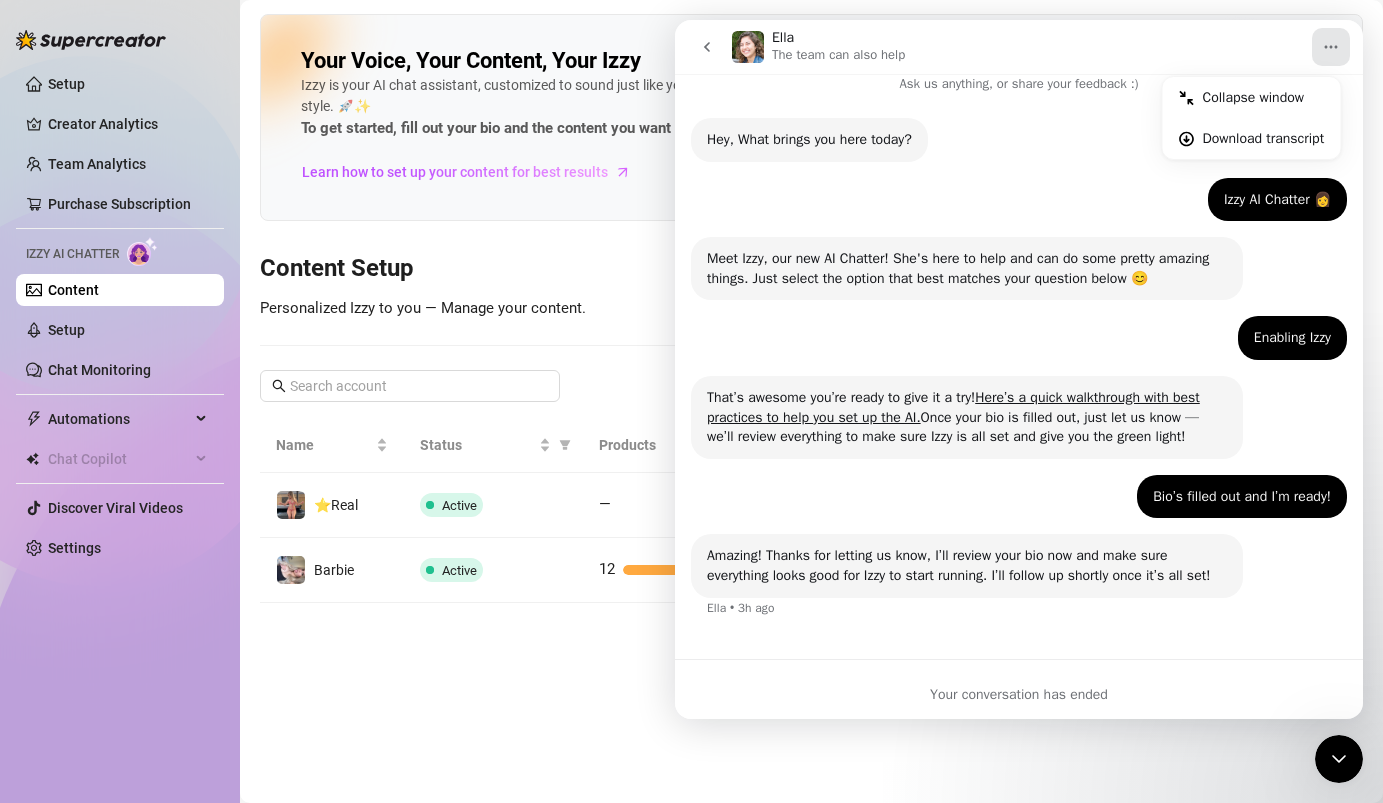 click 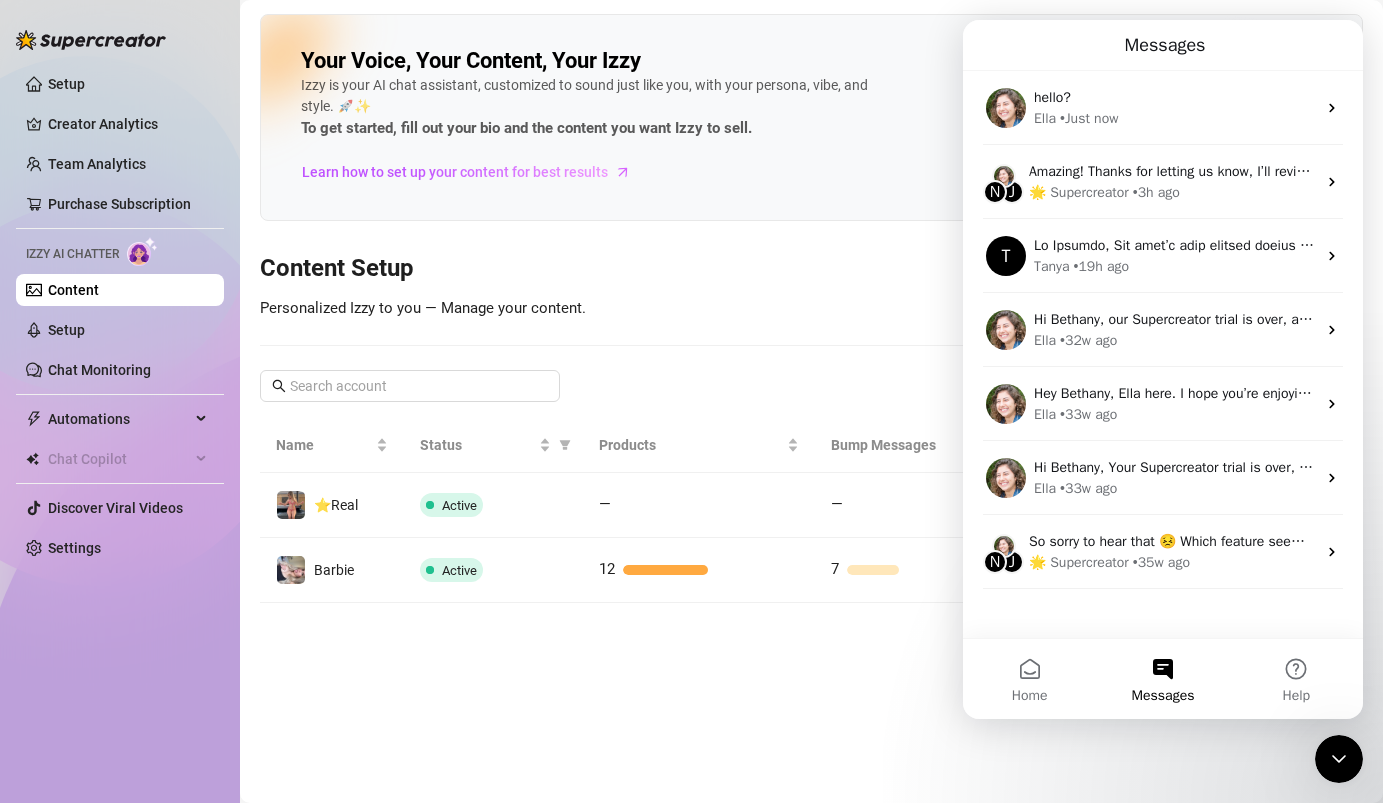 scroll, scrollTop: 0, scrollLeft: 0, axis: both 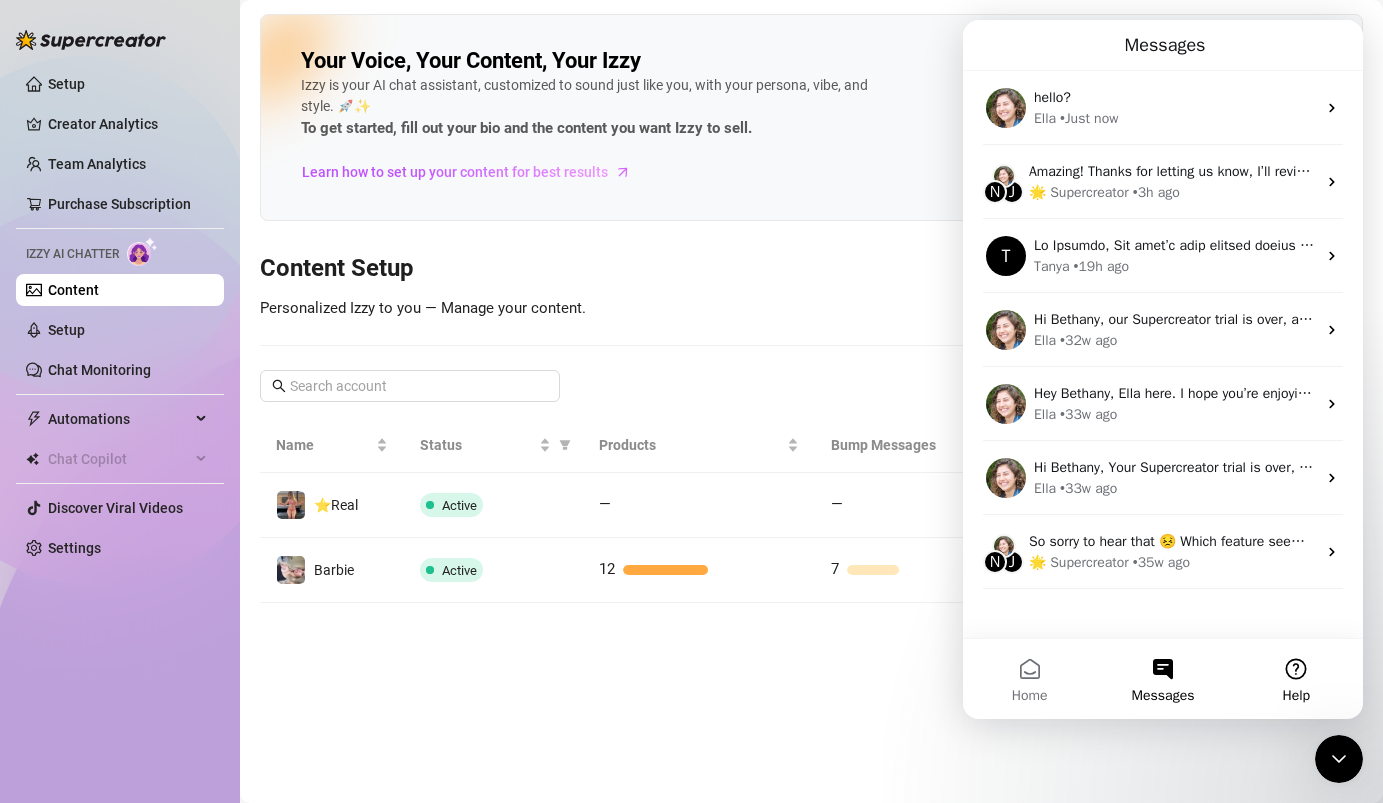 click on "Help" at bounding box center [1296, 679] 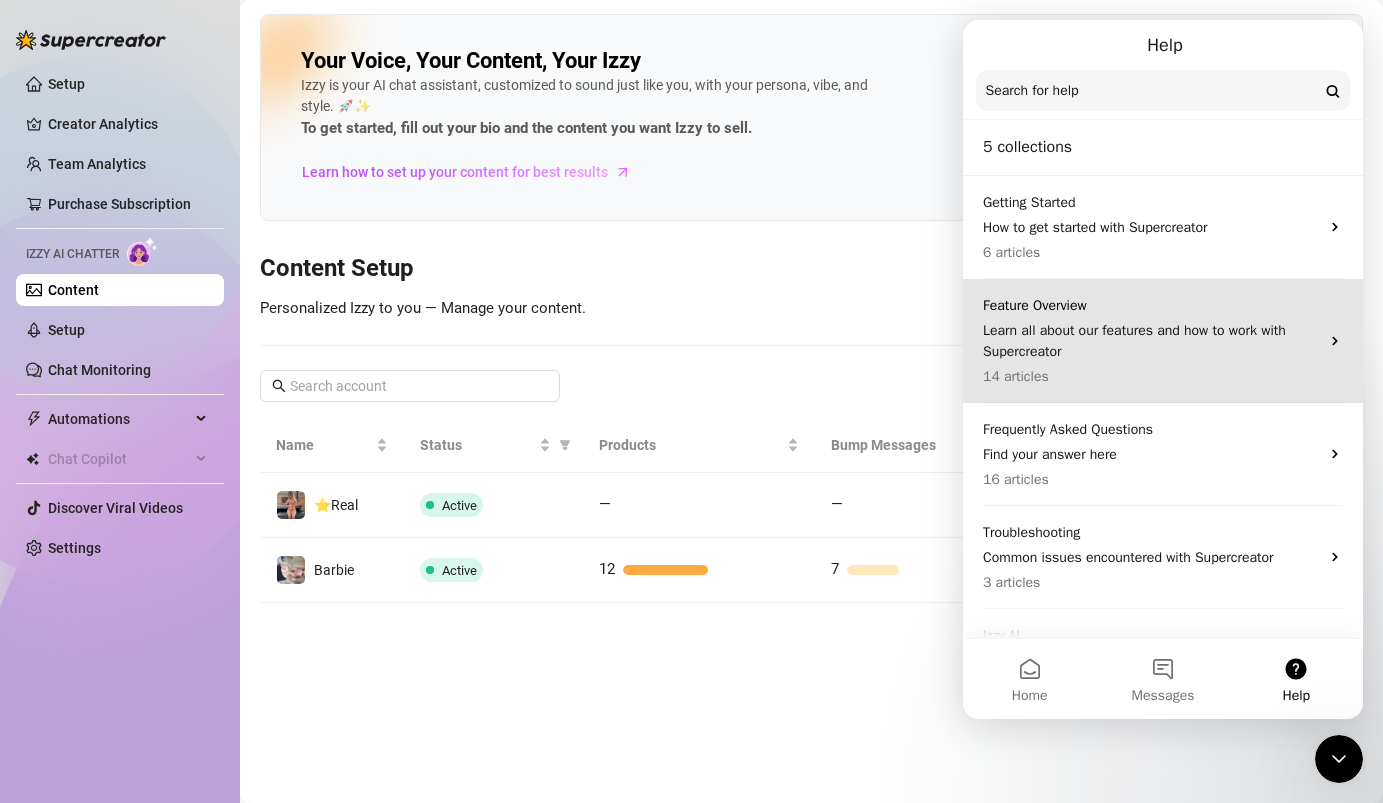 scroll, scrollTop: 73, scrollLeft: 0, axis: vertical 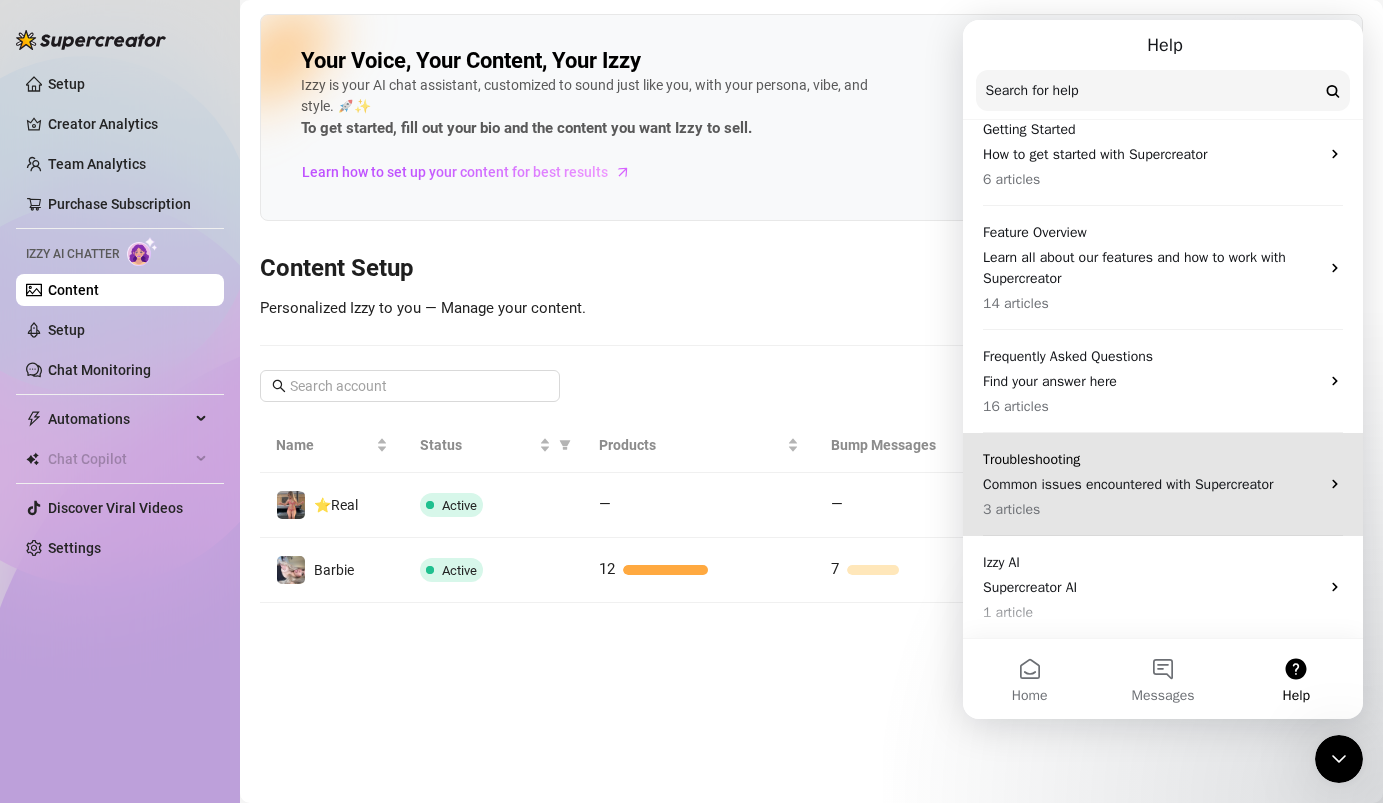 click on "Common issues encountered with Supercreator" at bounding box center (1151, 484) 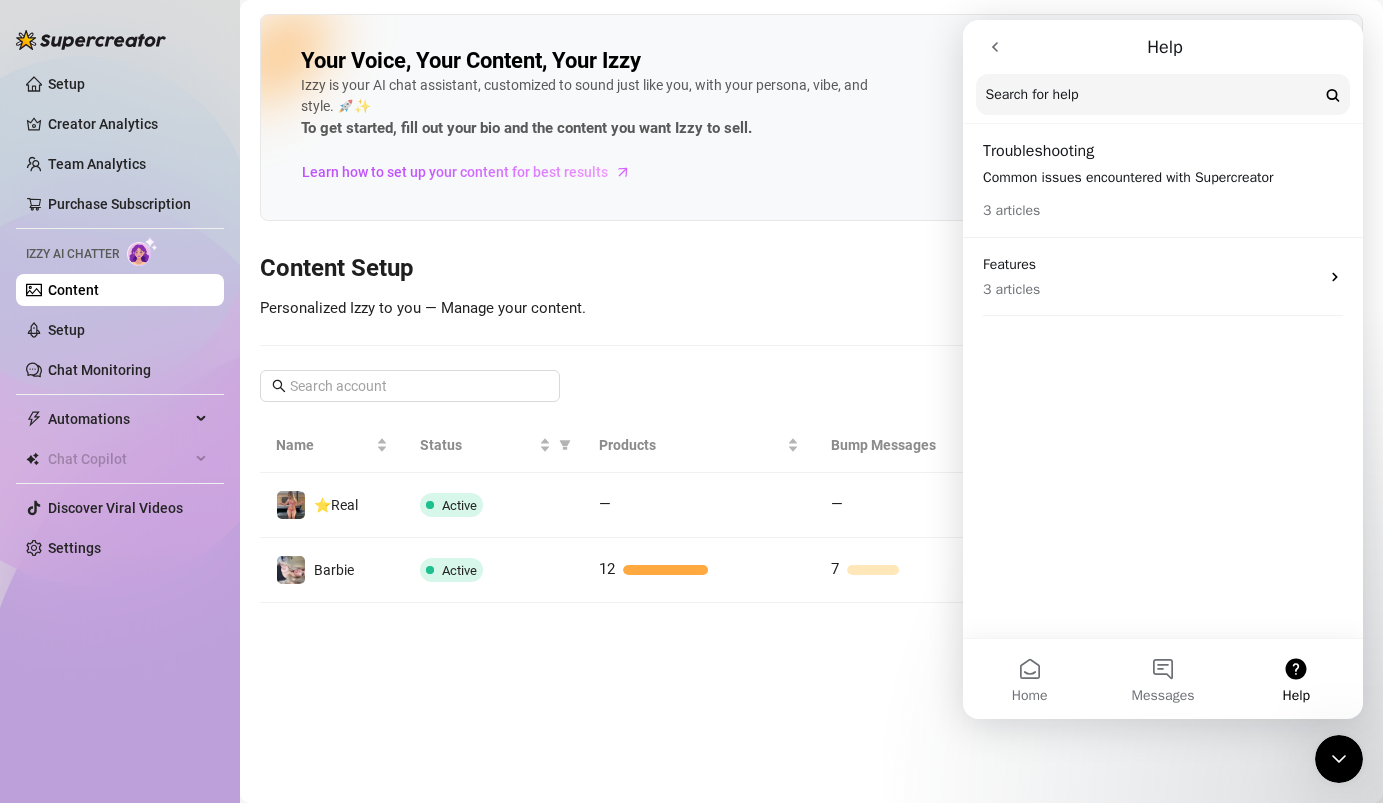 click on "3 articles" at bounding box center [1163, 204] 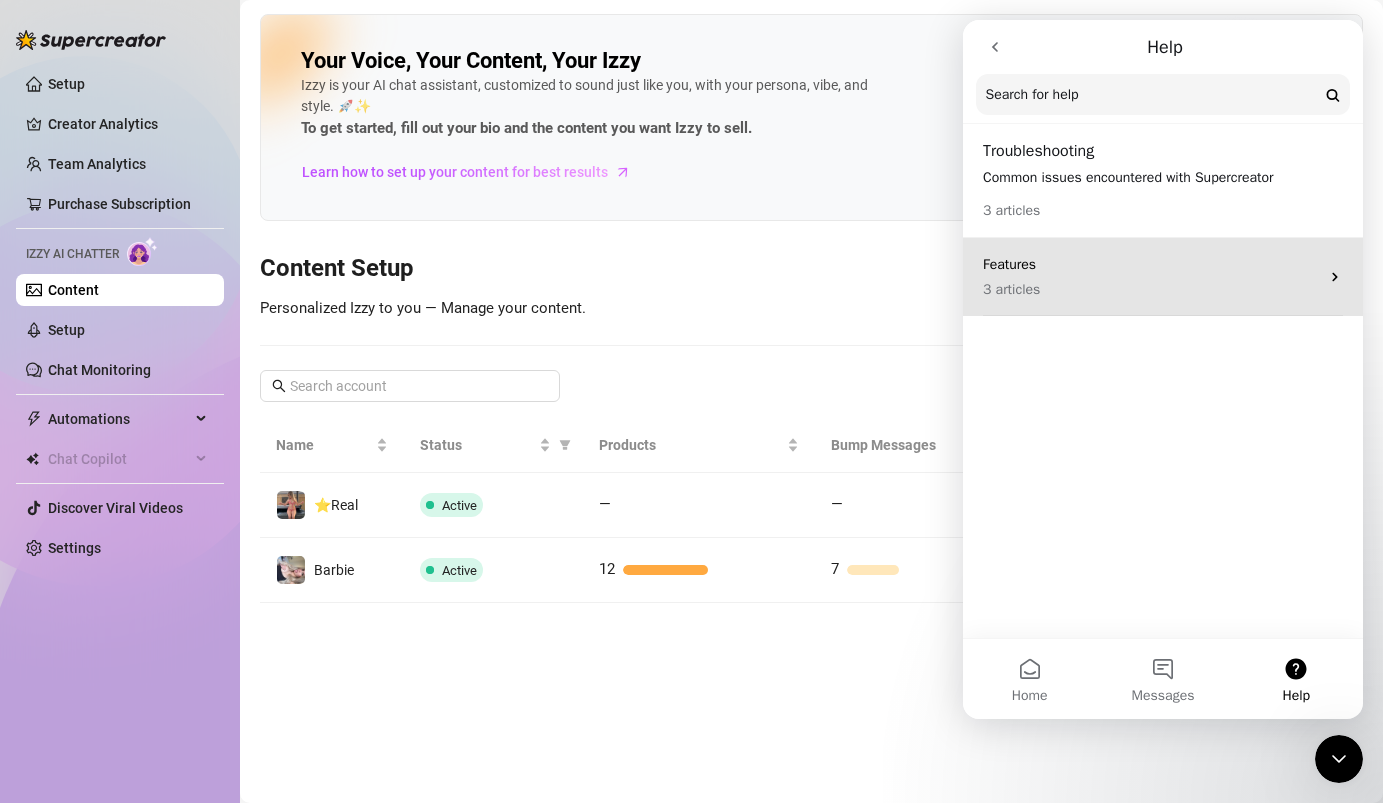 click on "3 articles" at bounding box center [1151, 289] 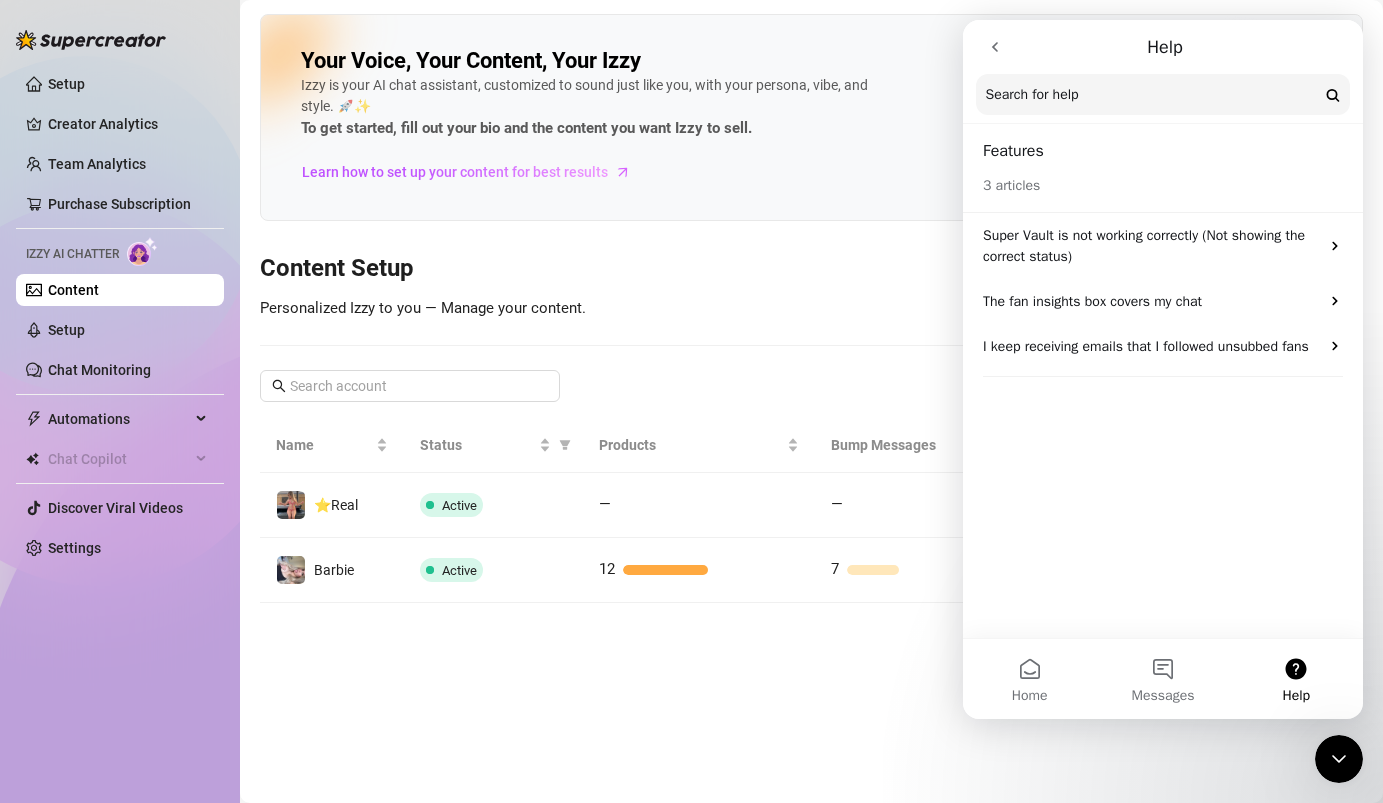 click 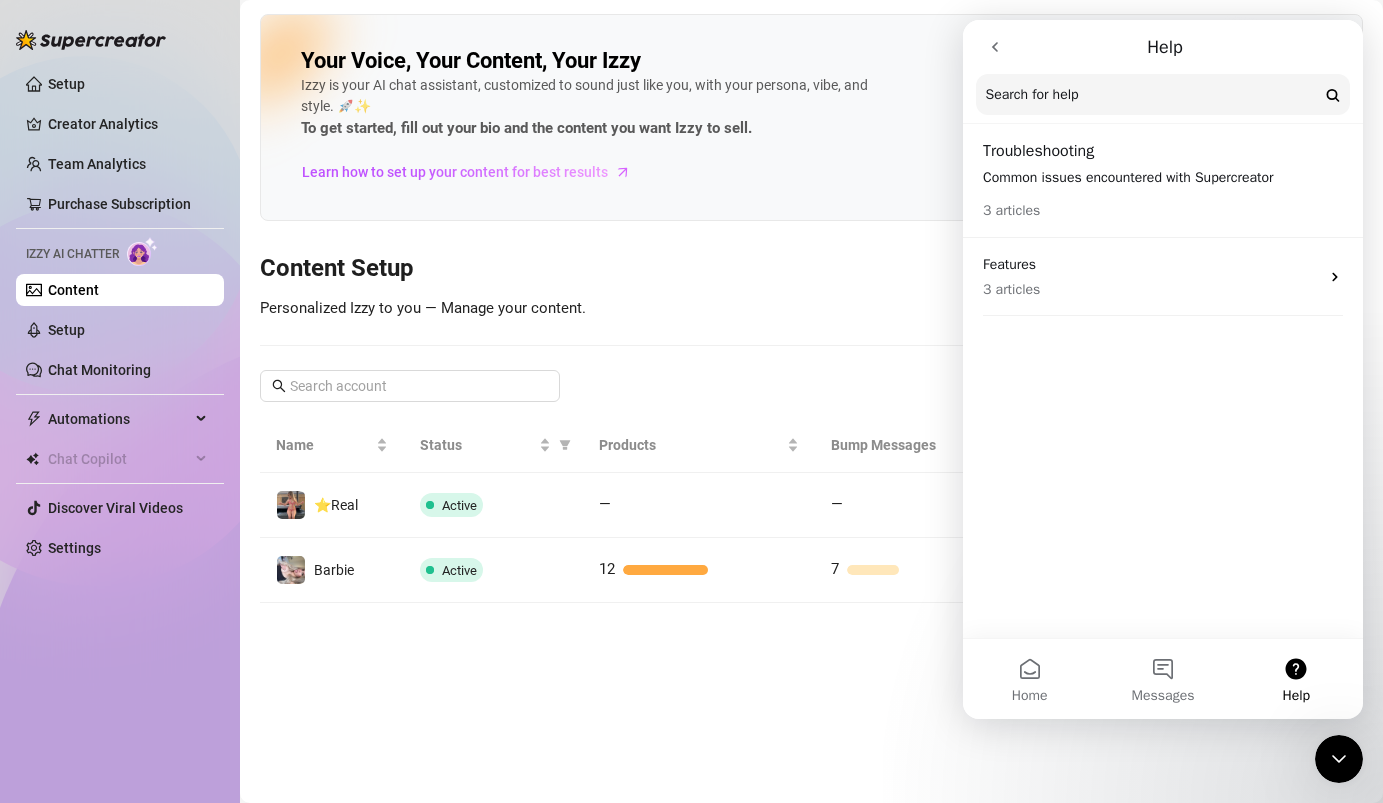 click 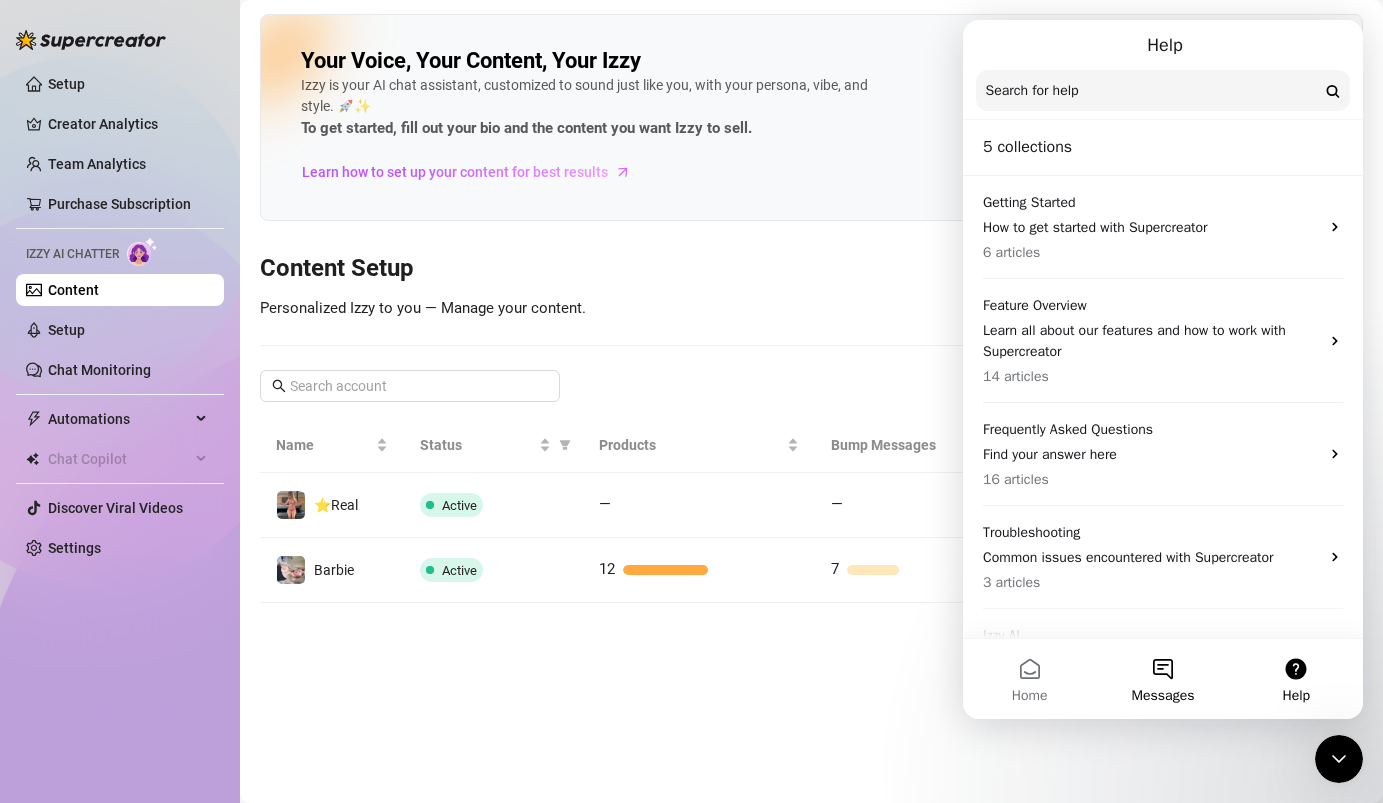 click on "Messages" at bounding box center (1162, 679) 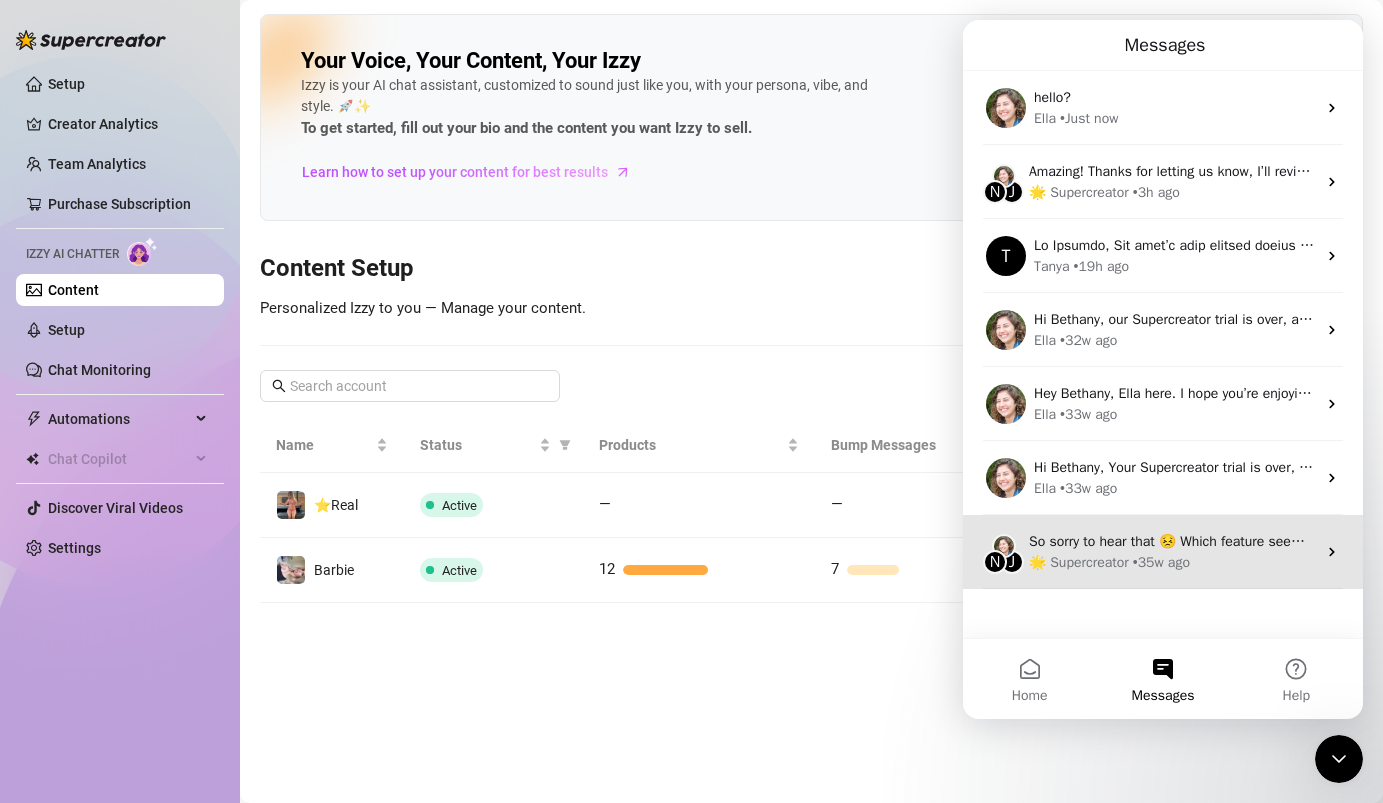 click on "🌟 Supercreator •  35w ago" at bounding box center [1172, 562] 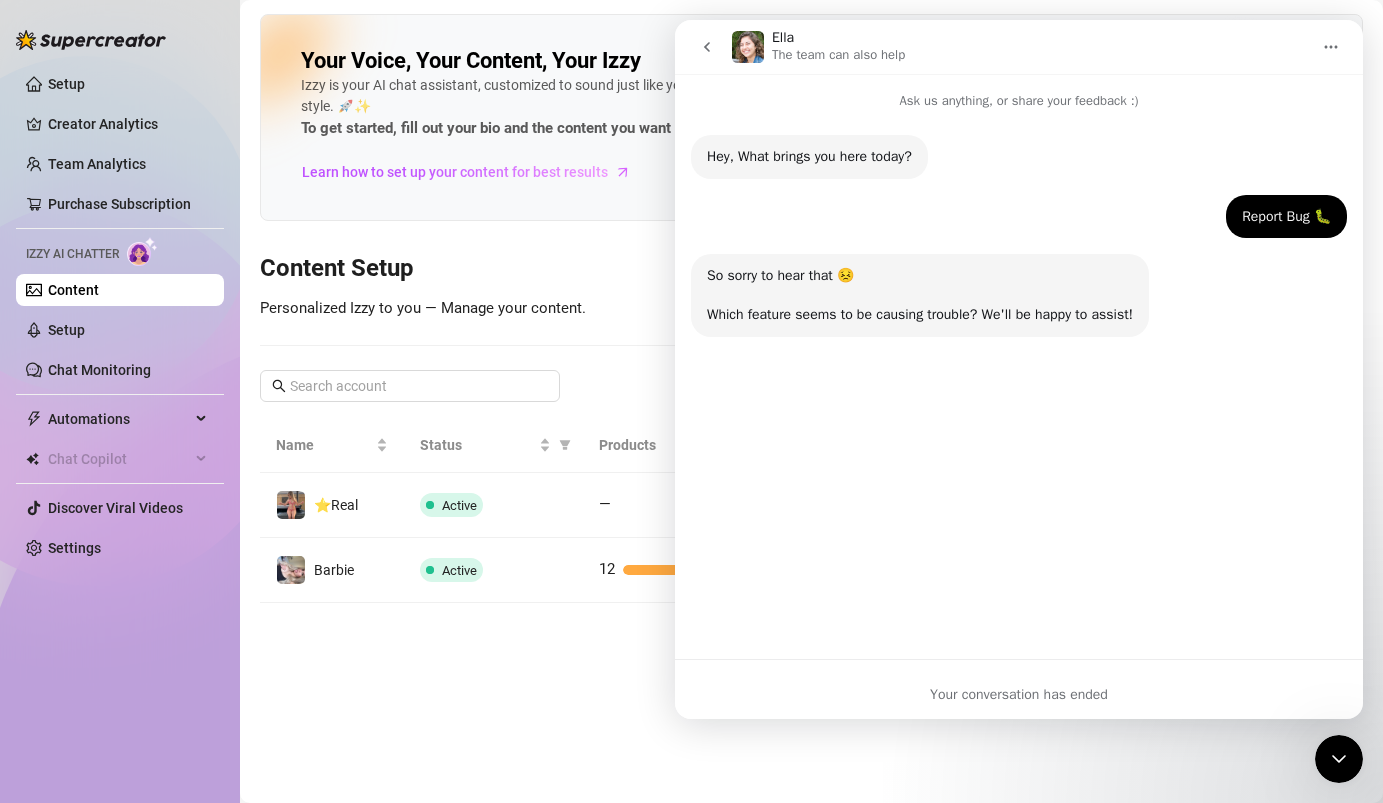 click 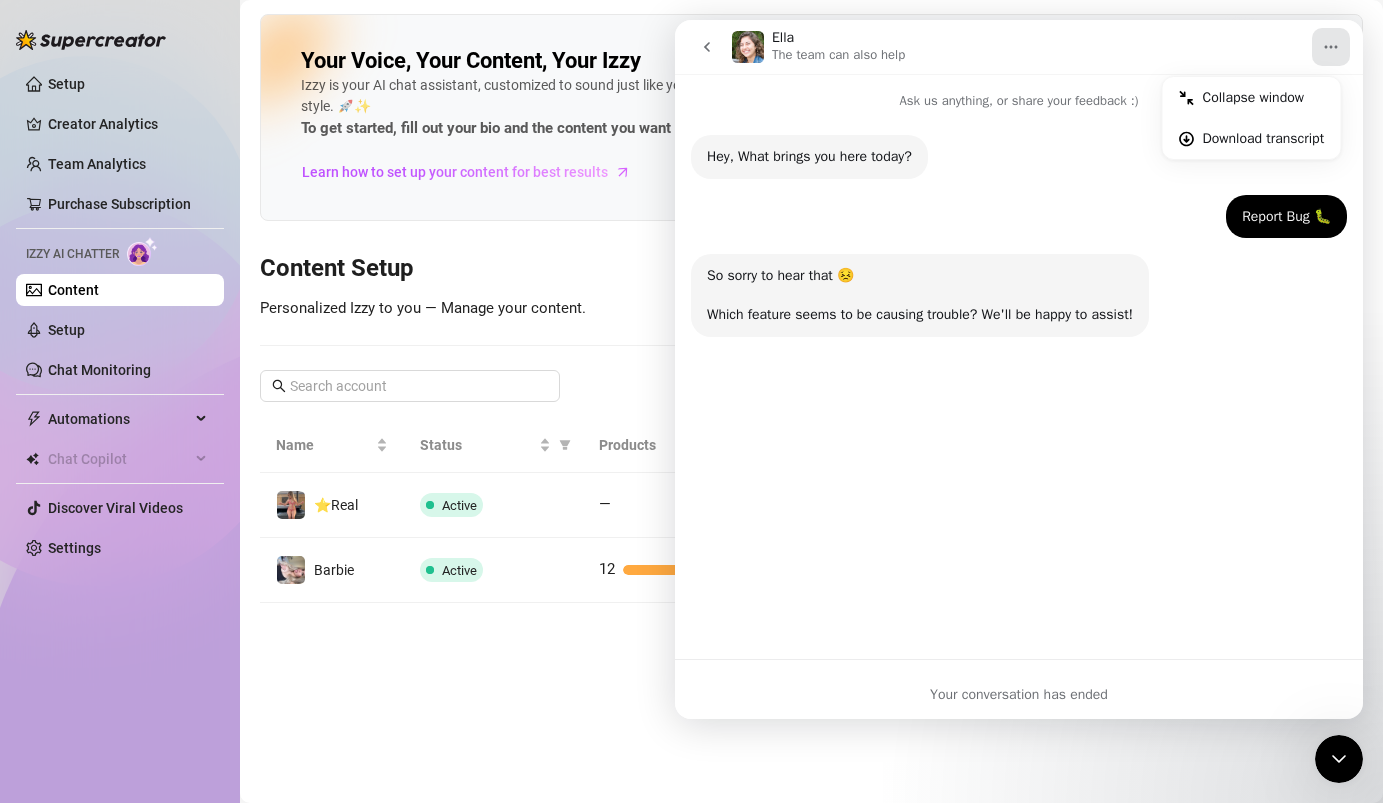 click at bounding box center [707, 47] 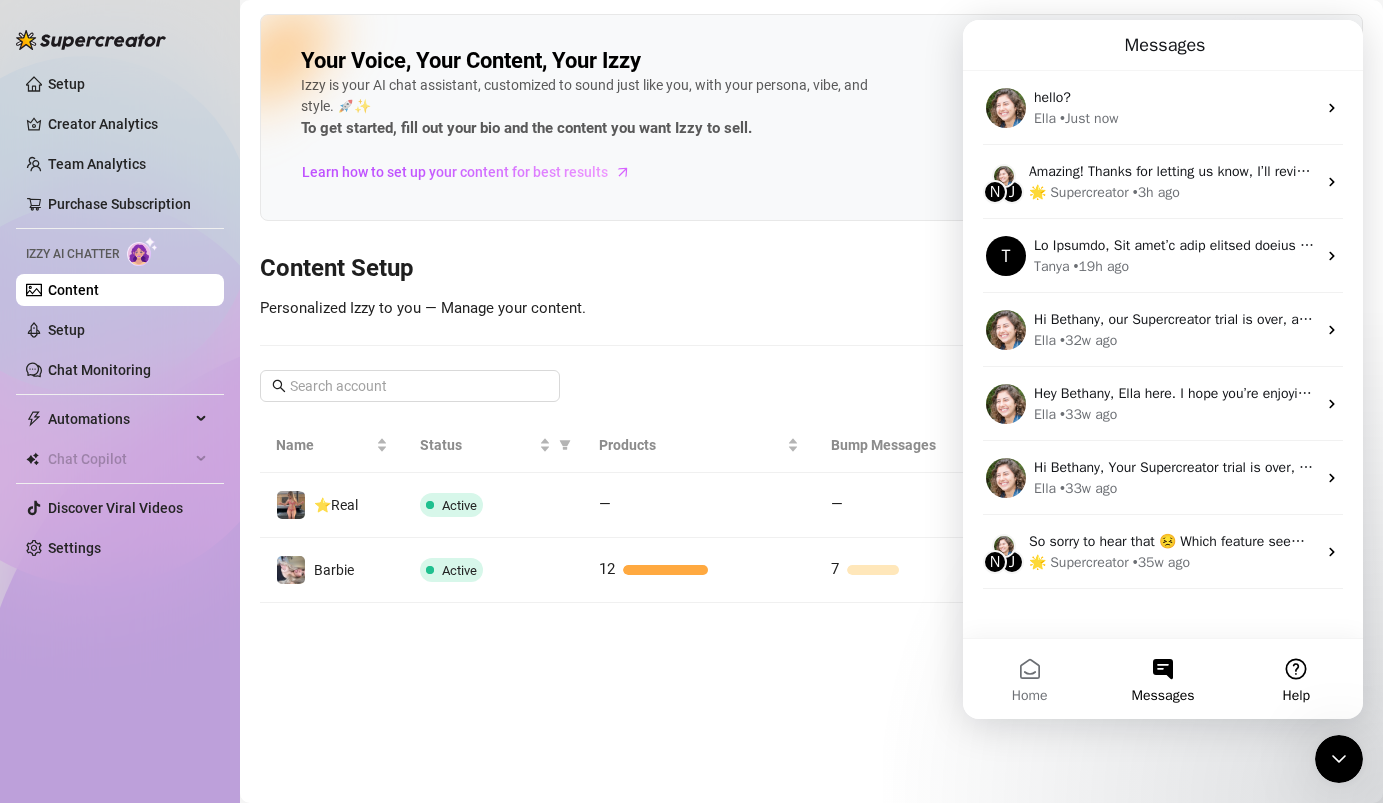 click on "Help" at bounding box center [1296, 679] 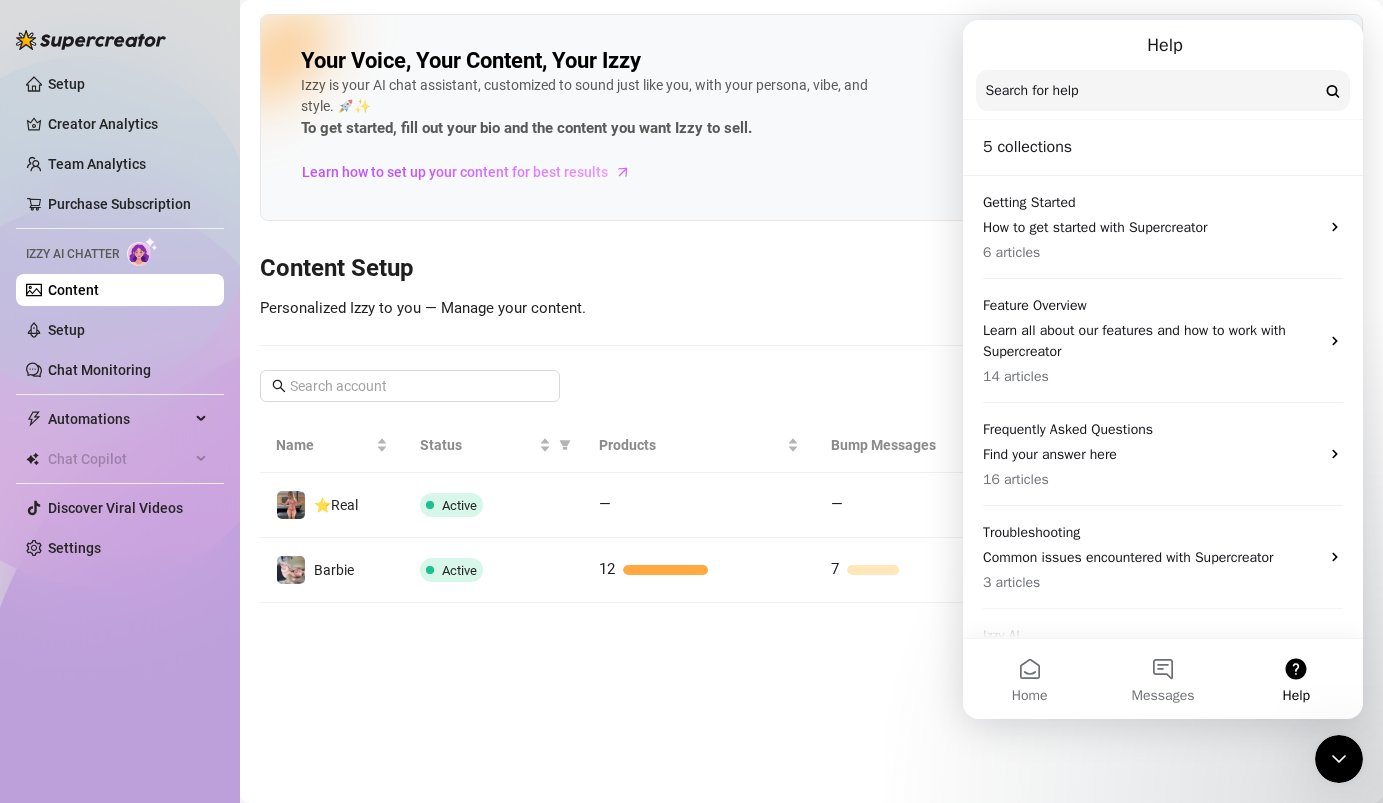 click on "5 collections" at bounding box center (1163, 147) 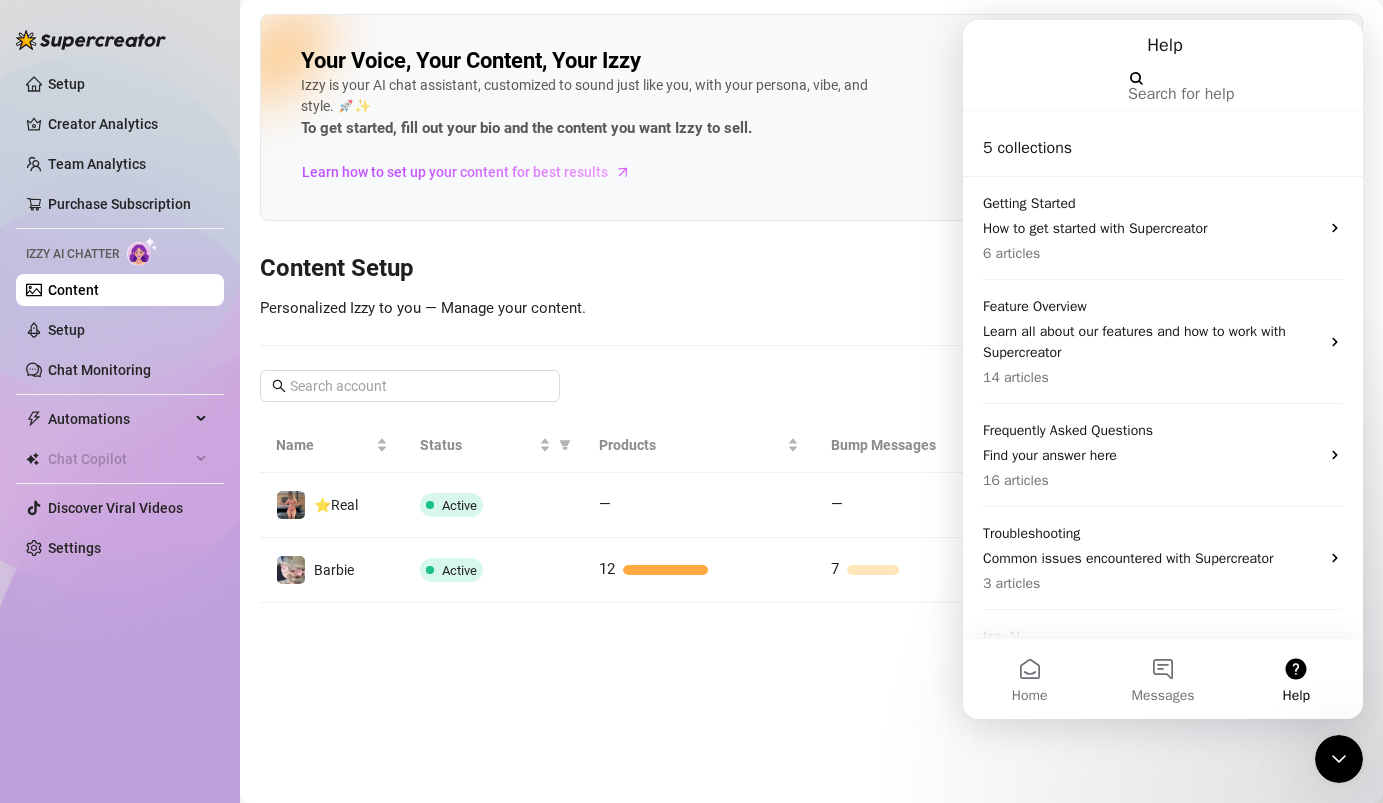 click at bounding box center (1052, 86) 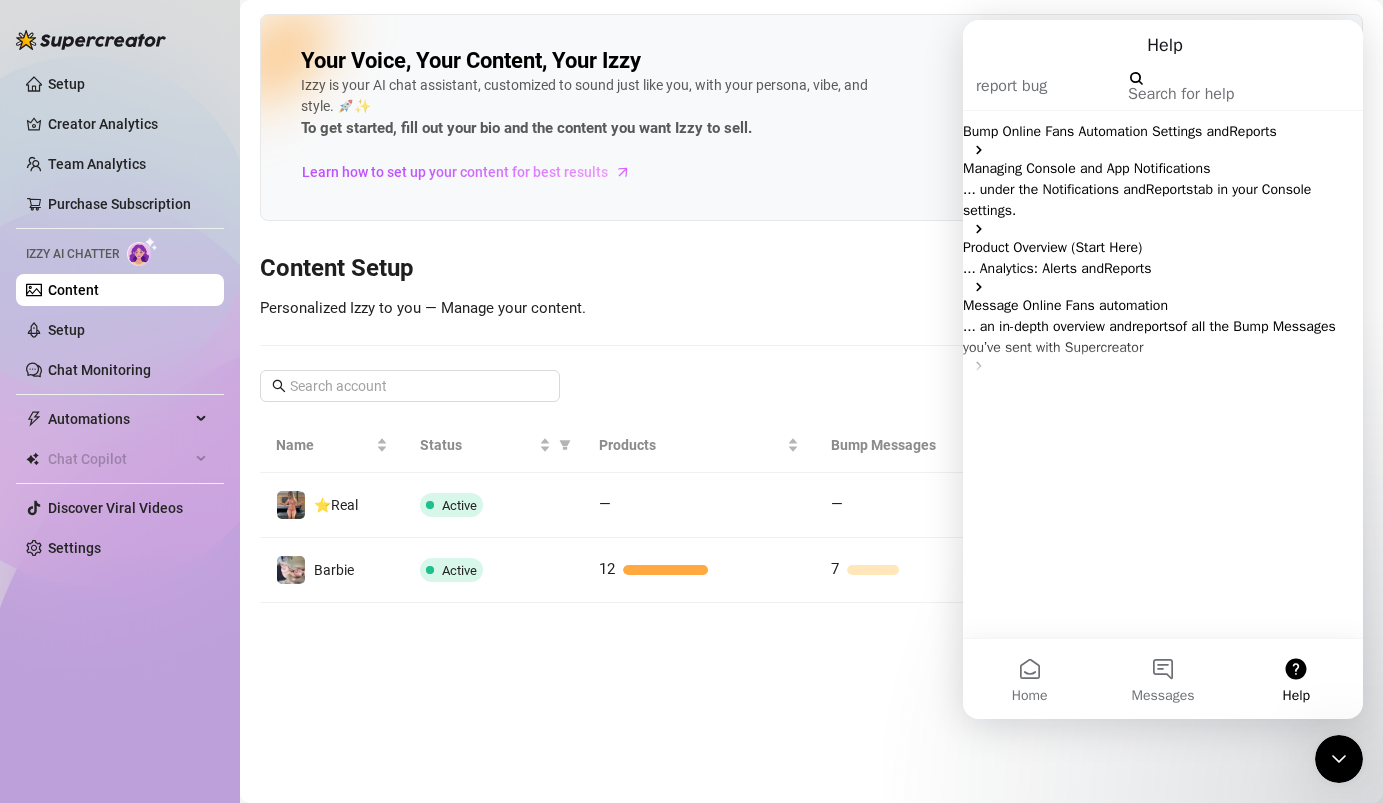 type on "report bug" 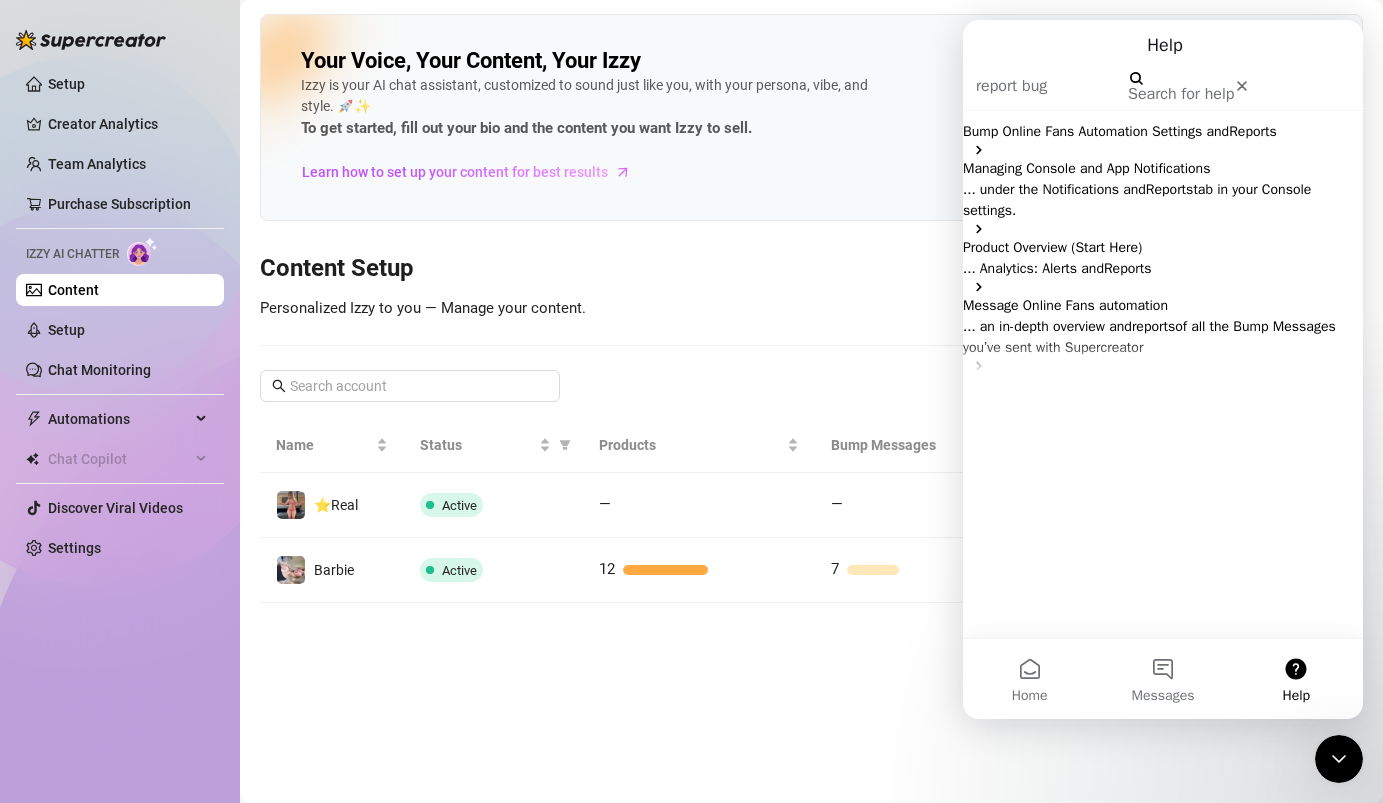 click 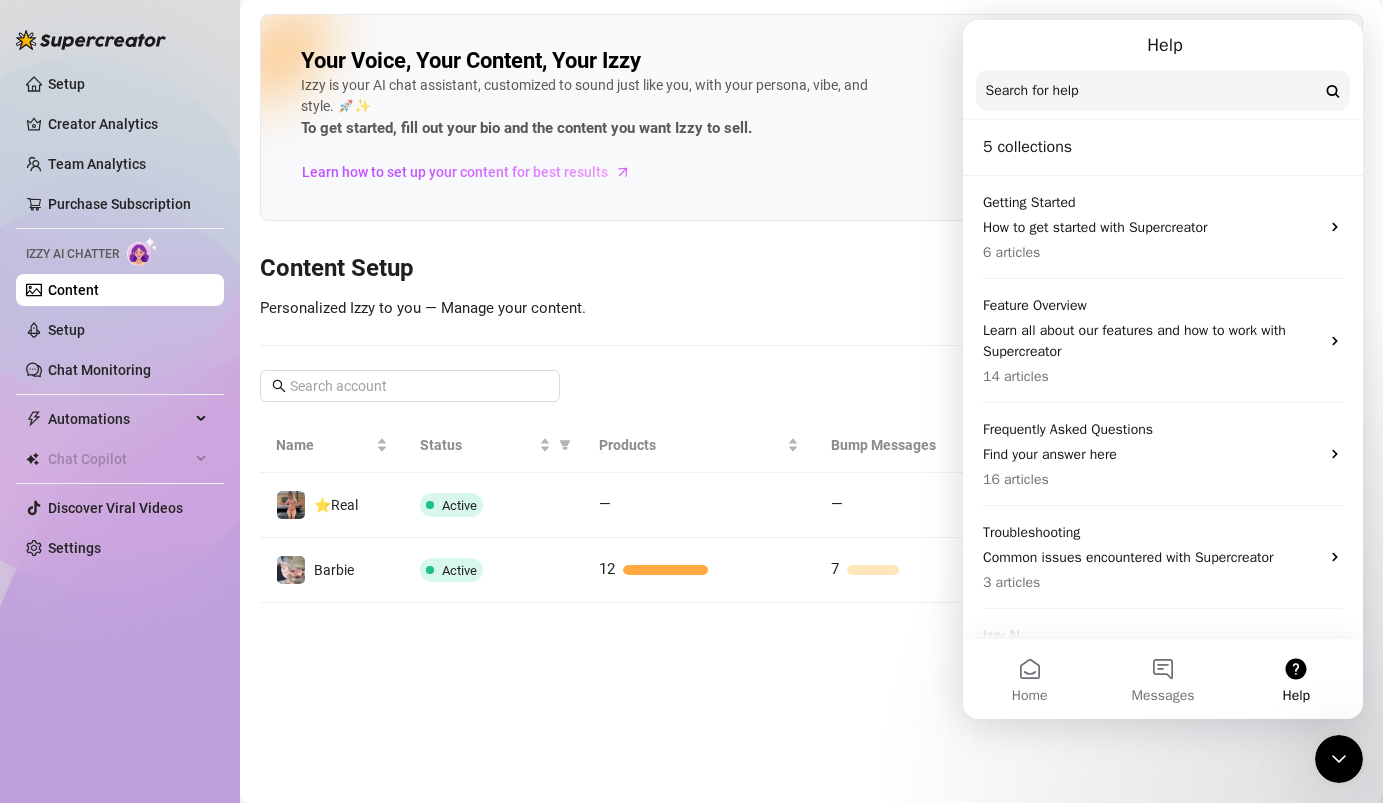 click on "Help" at bounding box center [1296, 679] 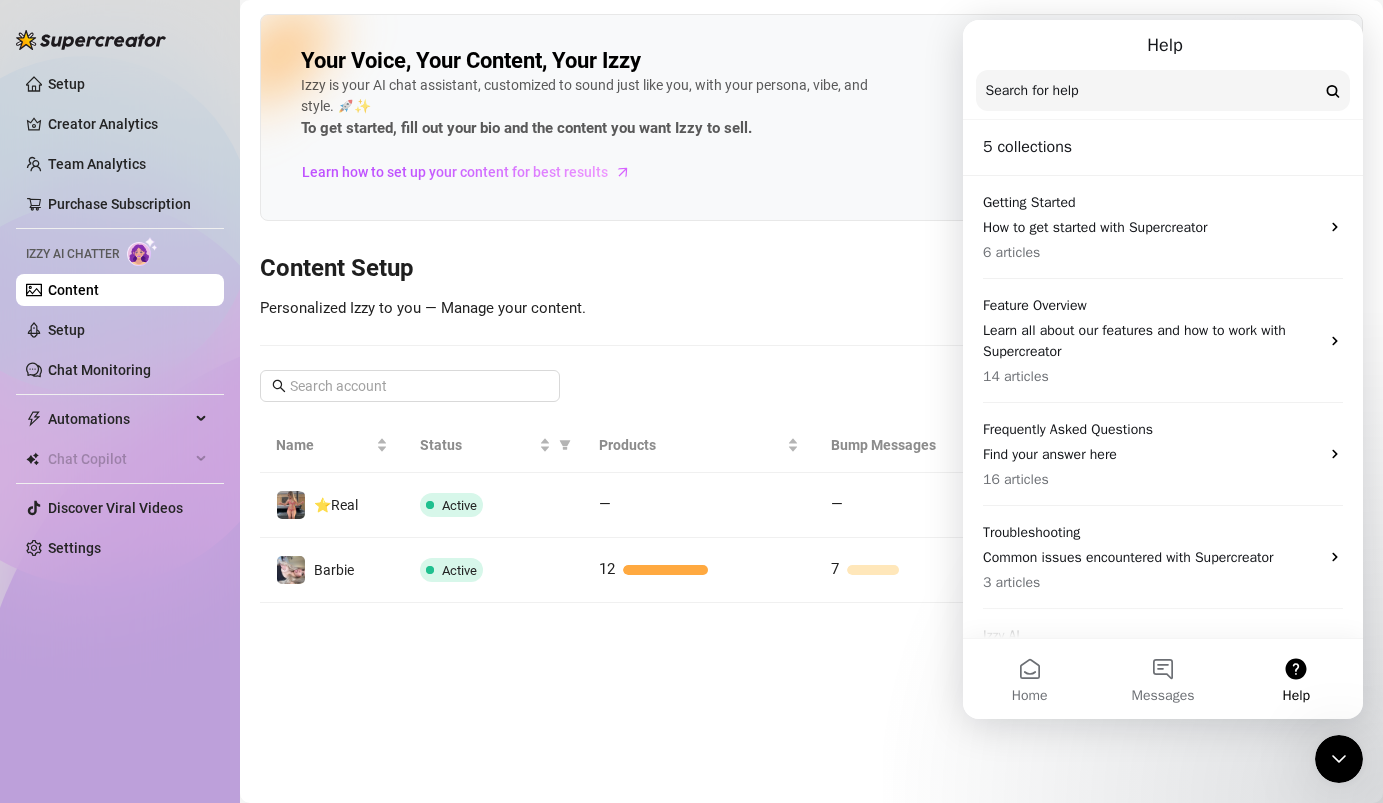 click at bounding box center (1339, 759) 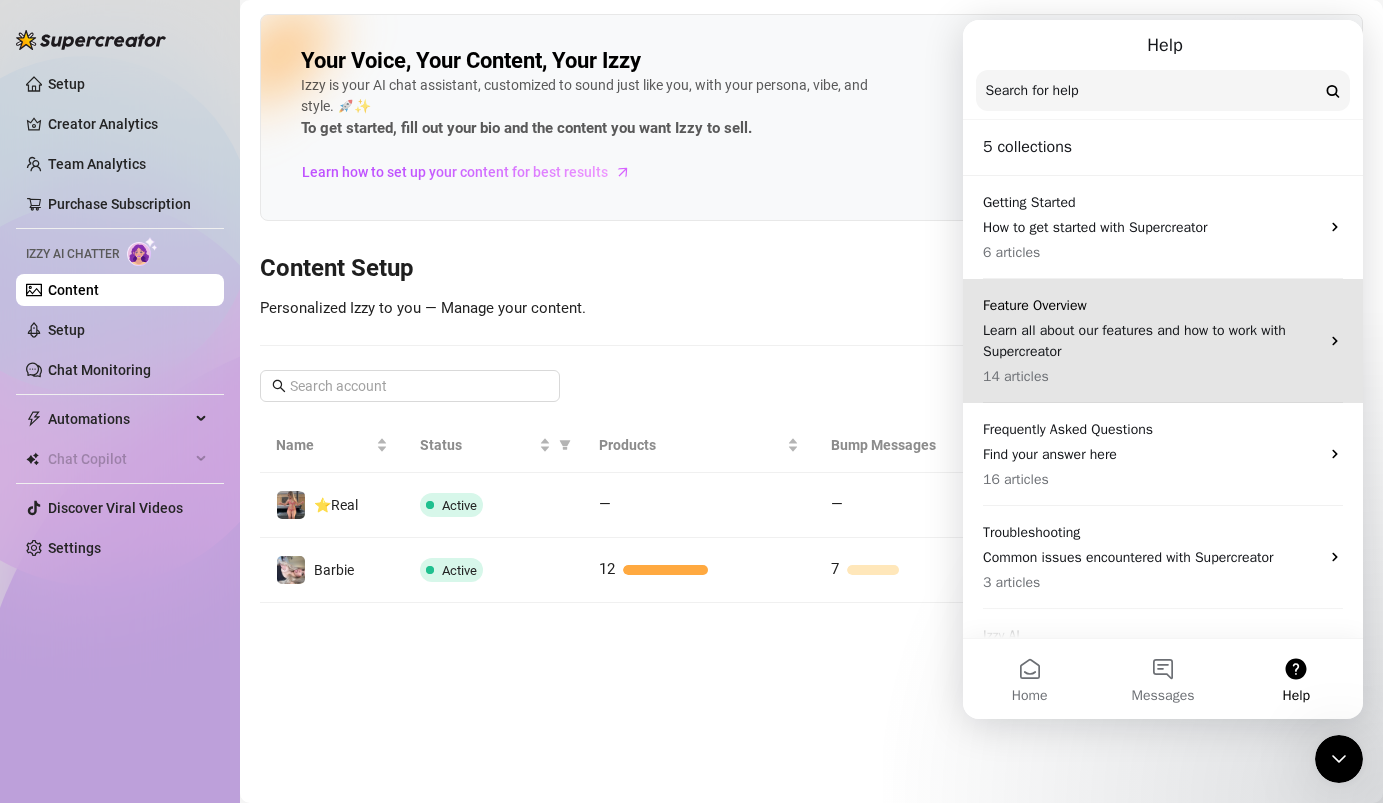 scroll, scrollTop: 73, scrollLeft: 0, axis: vertical 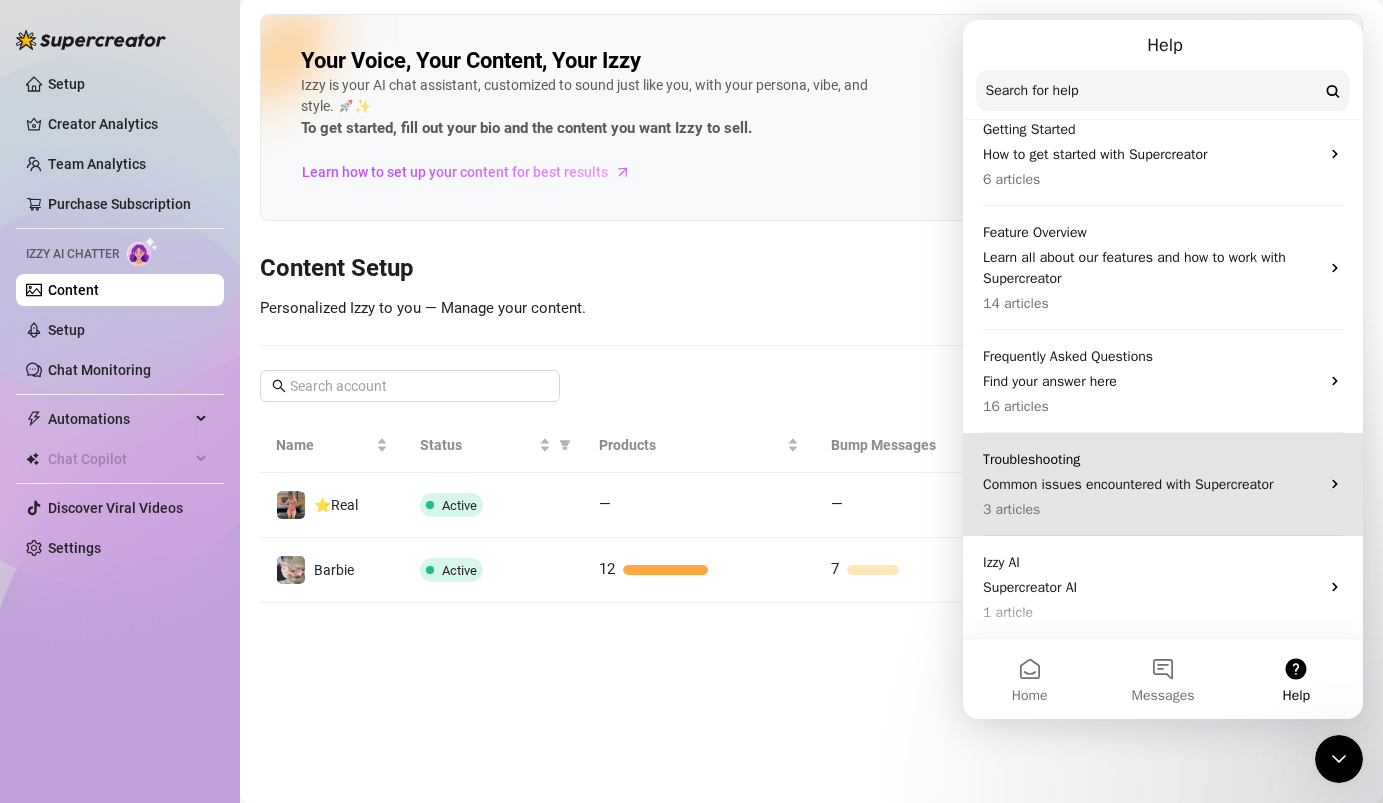 click on "Common issues encountered with Supercreator" at bounding box center [1151, 484] 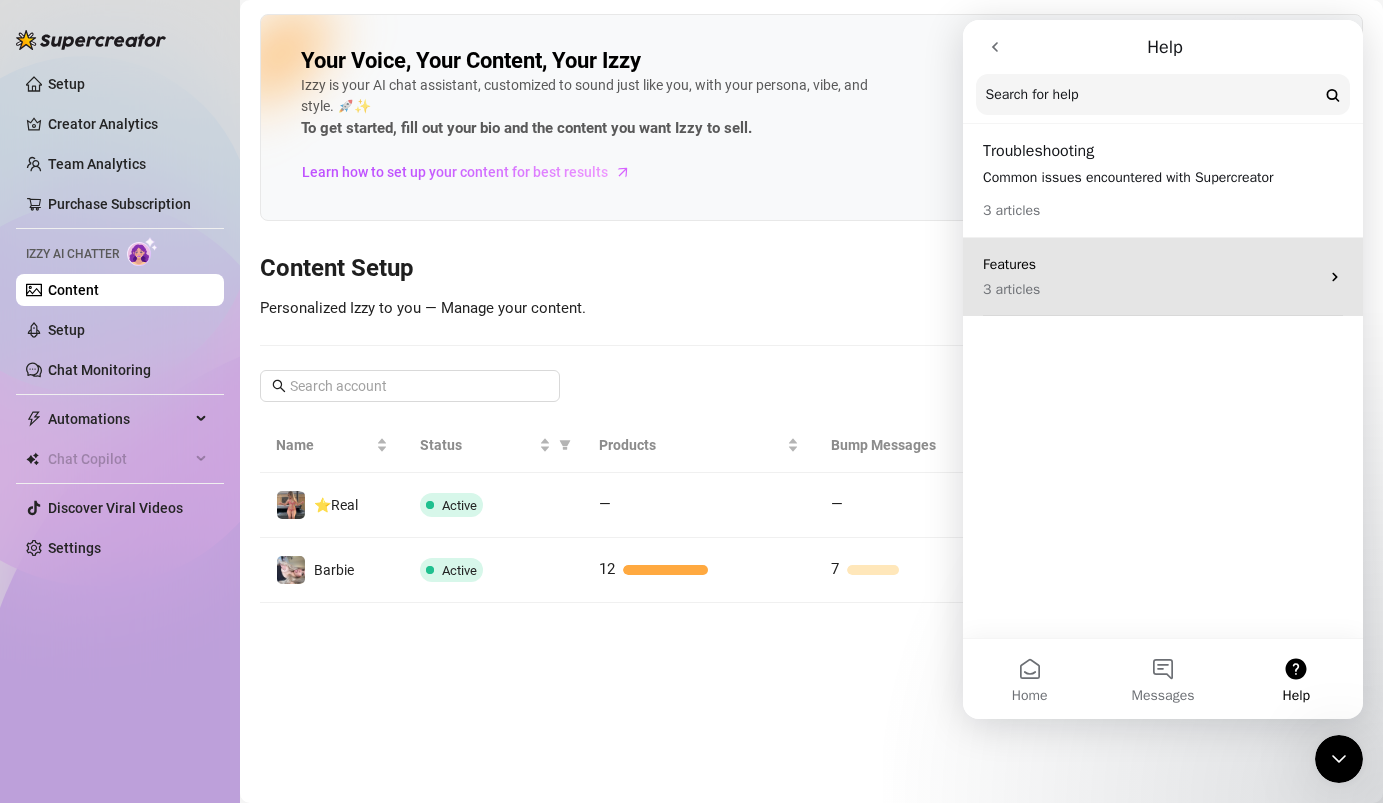 click on "3 articles" at bounding box center [1151, 289] 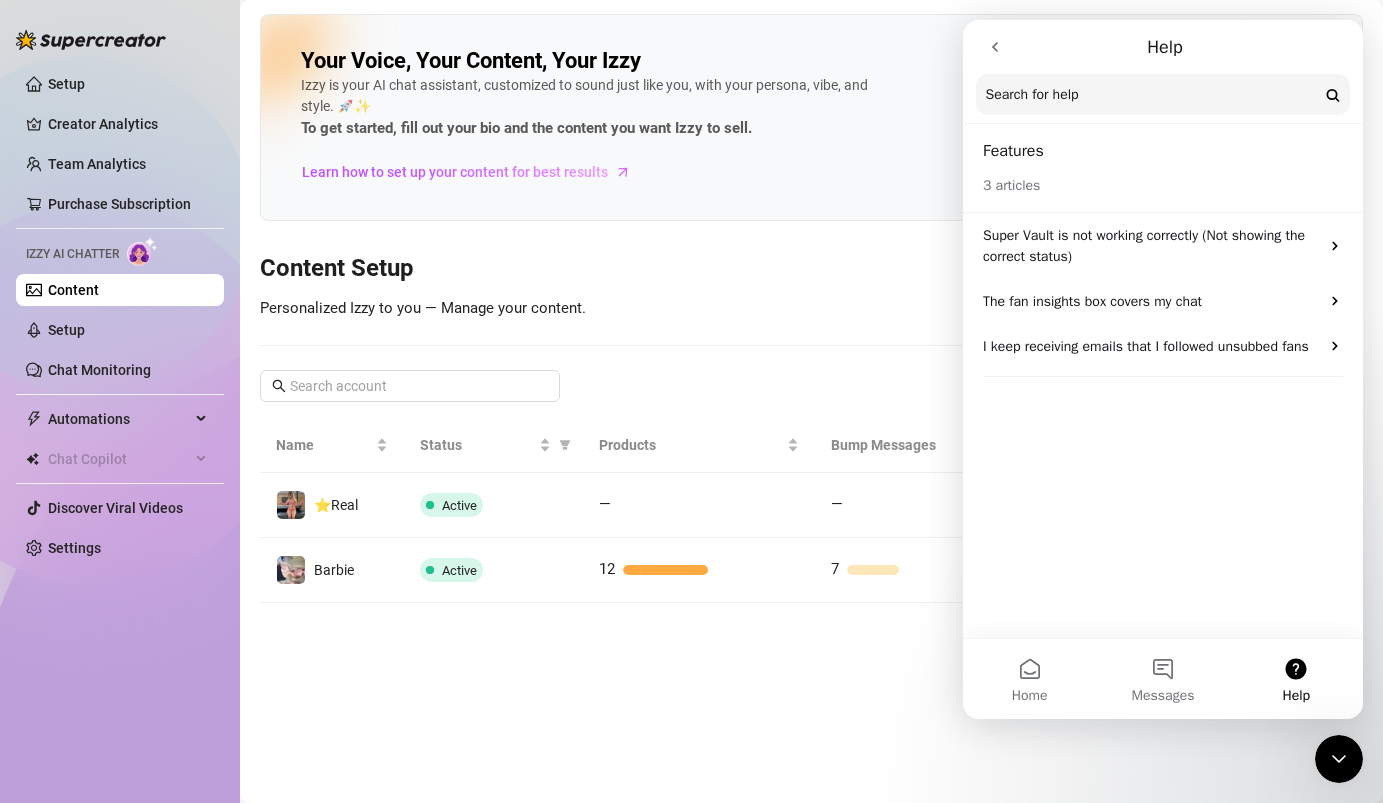 click at bounding box center (995, 47) 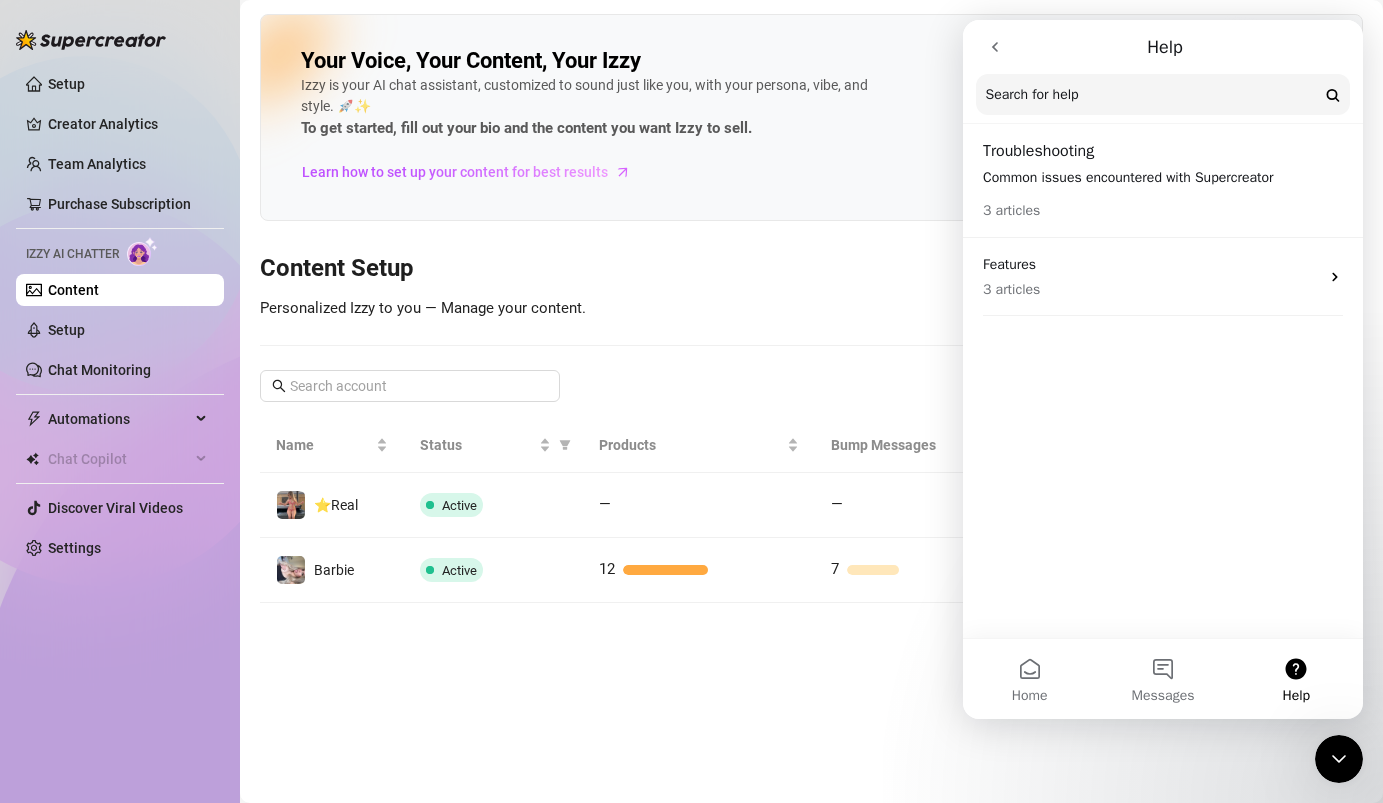 click at bounding box center [995, 47] 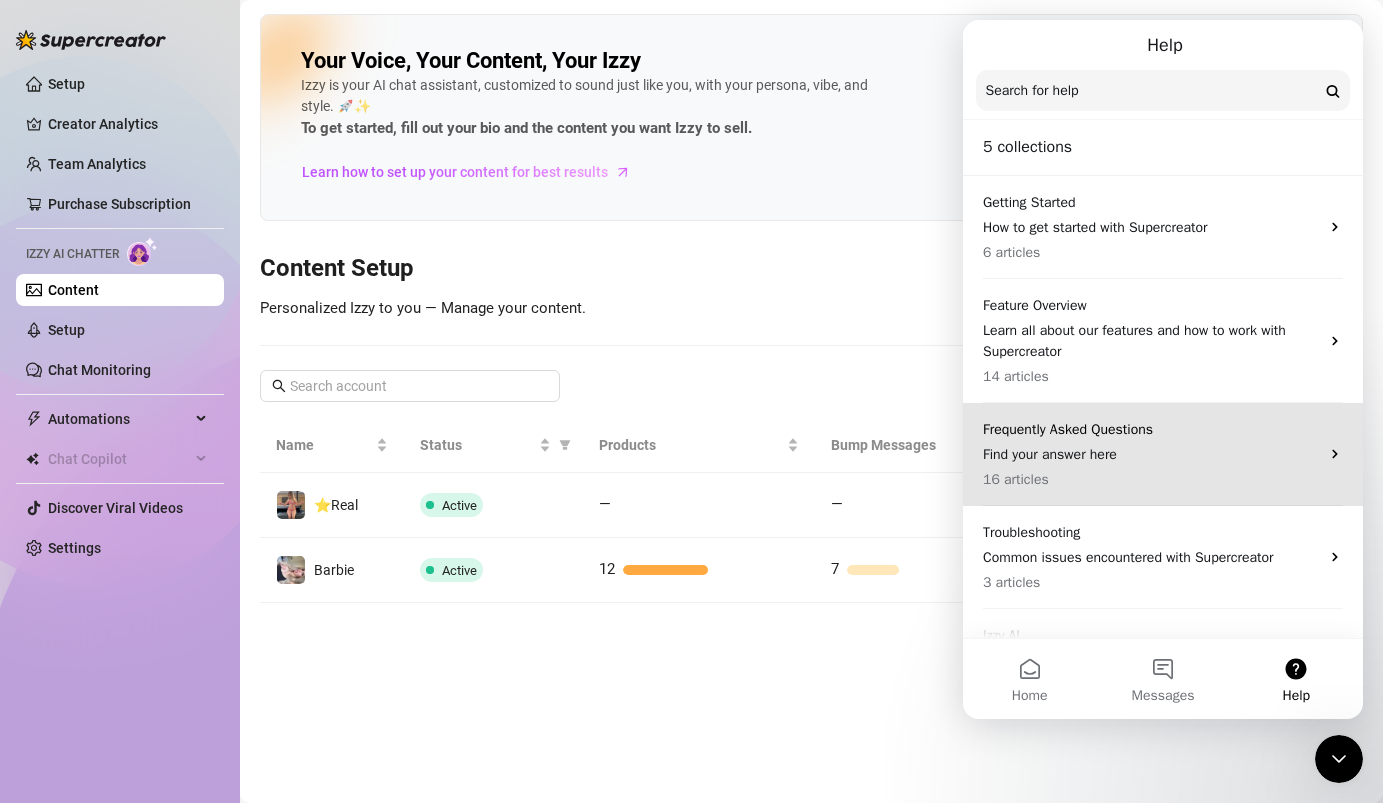 scroll, scrollTop: 73, scrollLeft: 0, axis: vertical 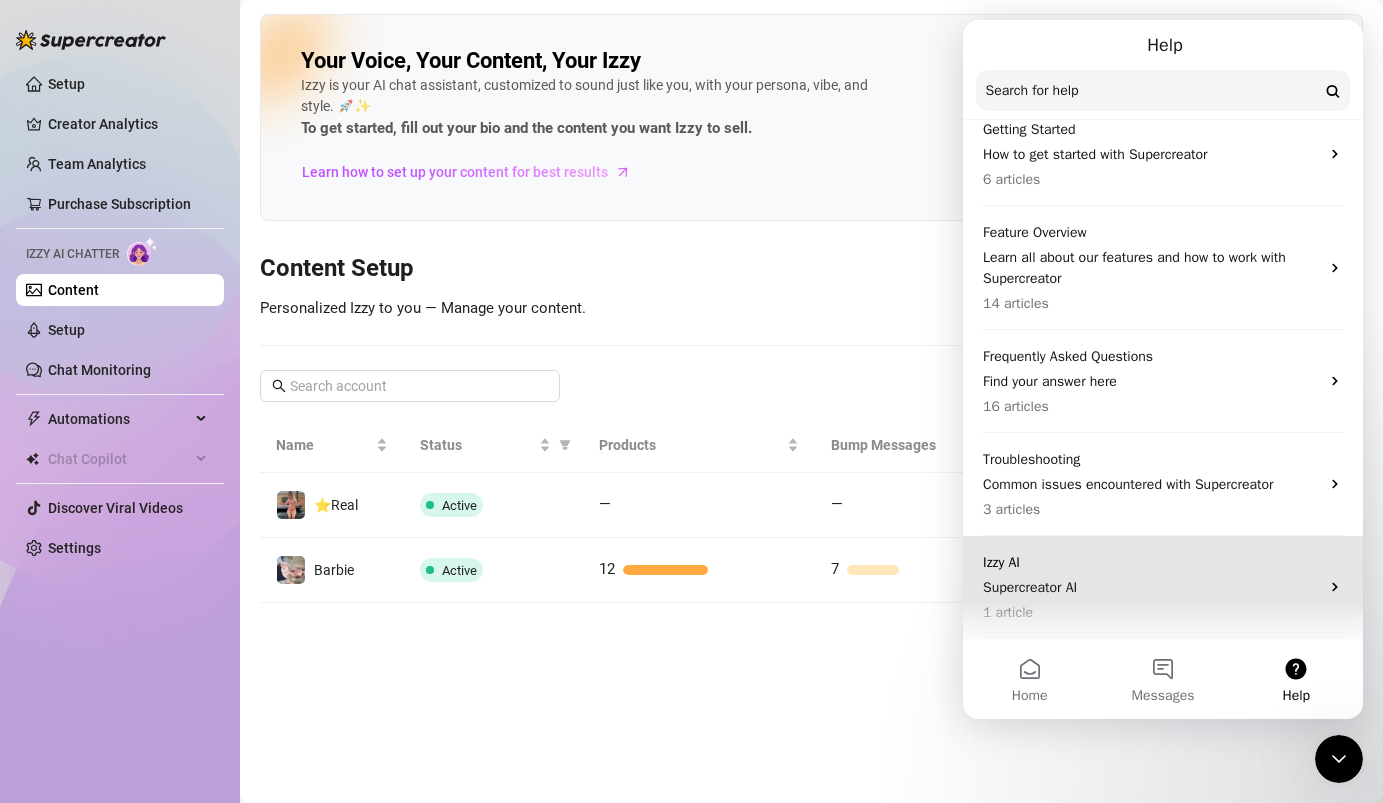 click on "Supercreator AI" at bounding box center [1151, 587] 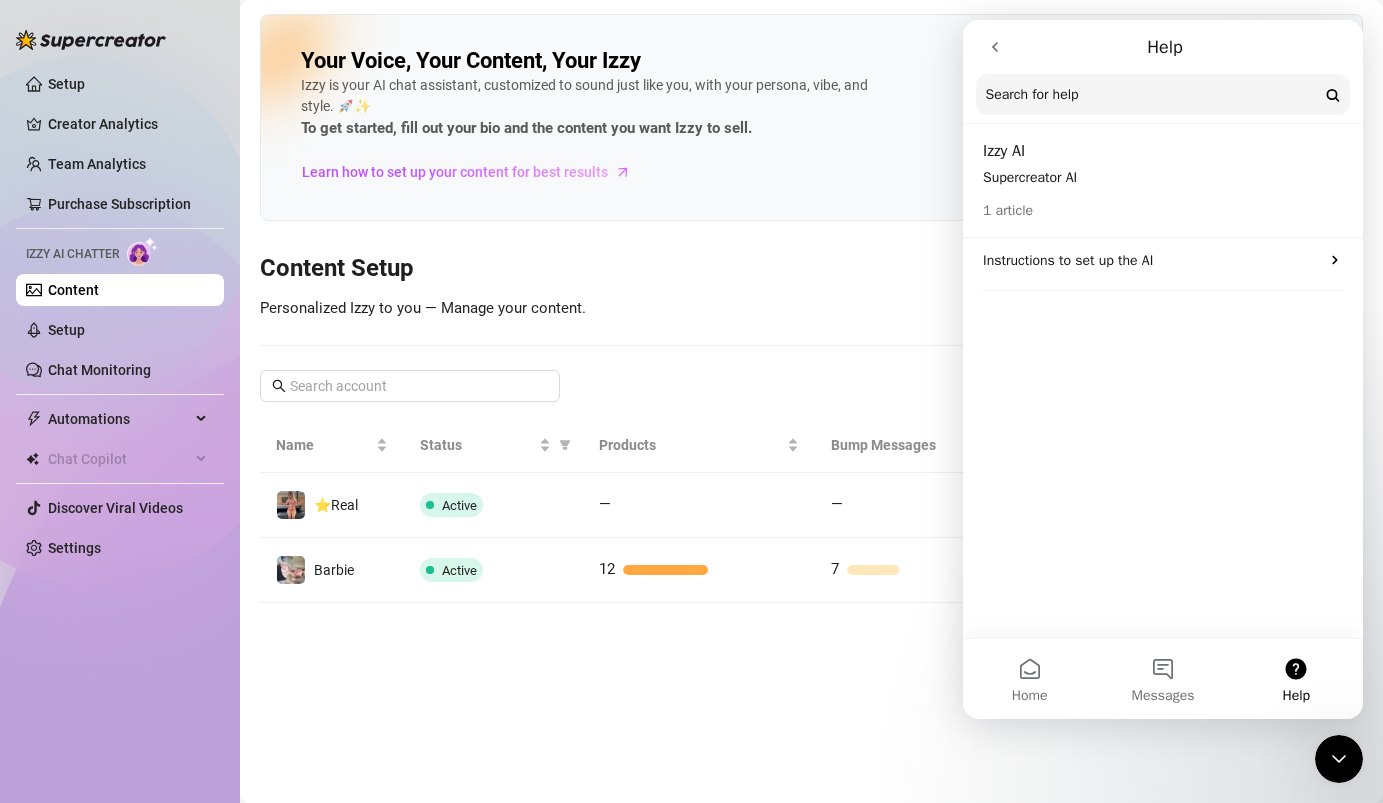 click on "Supercreator AI" at bounding box center [1163, 177] 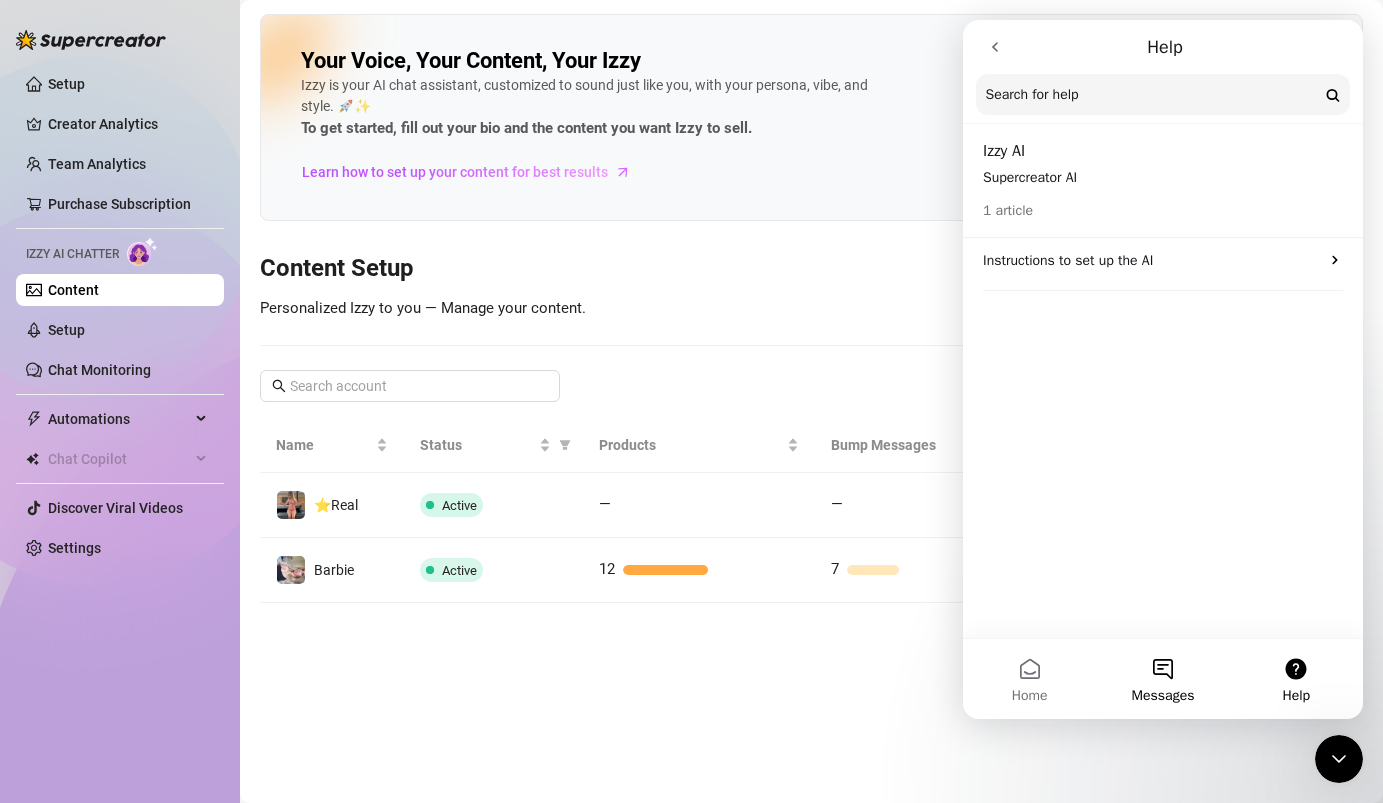 click on "Messages" at bounding box center [1162, 679] 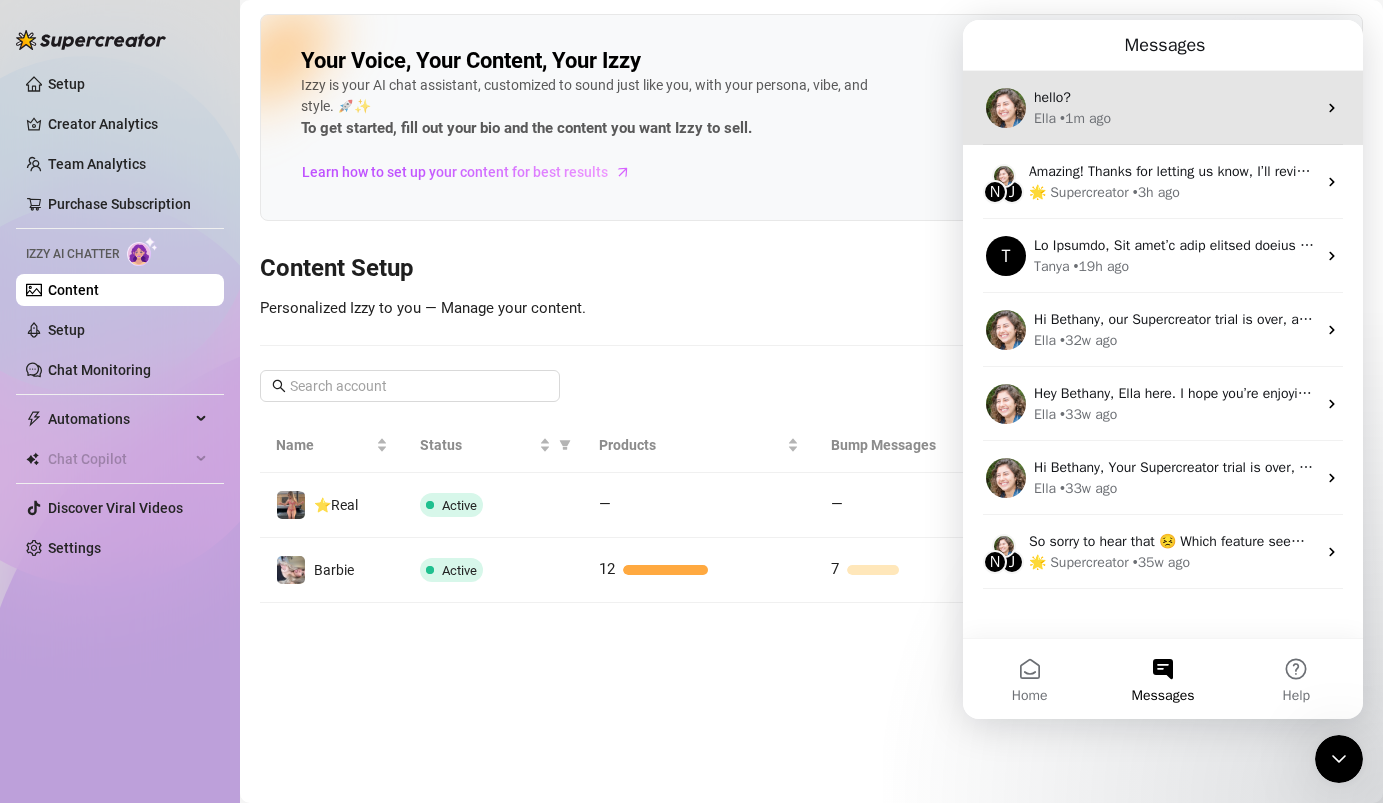 click on "hello?" at bounding box center (1175, 97) 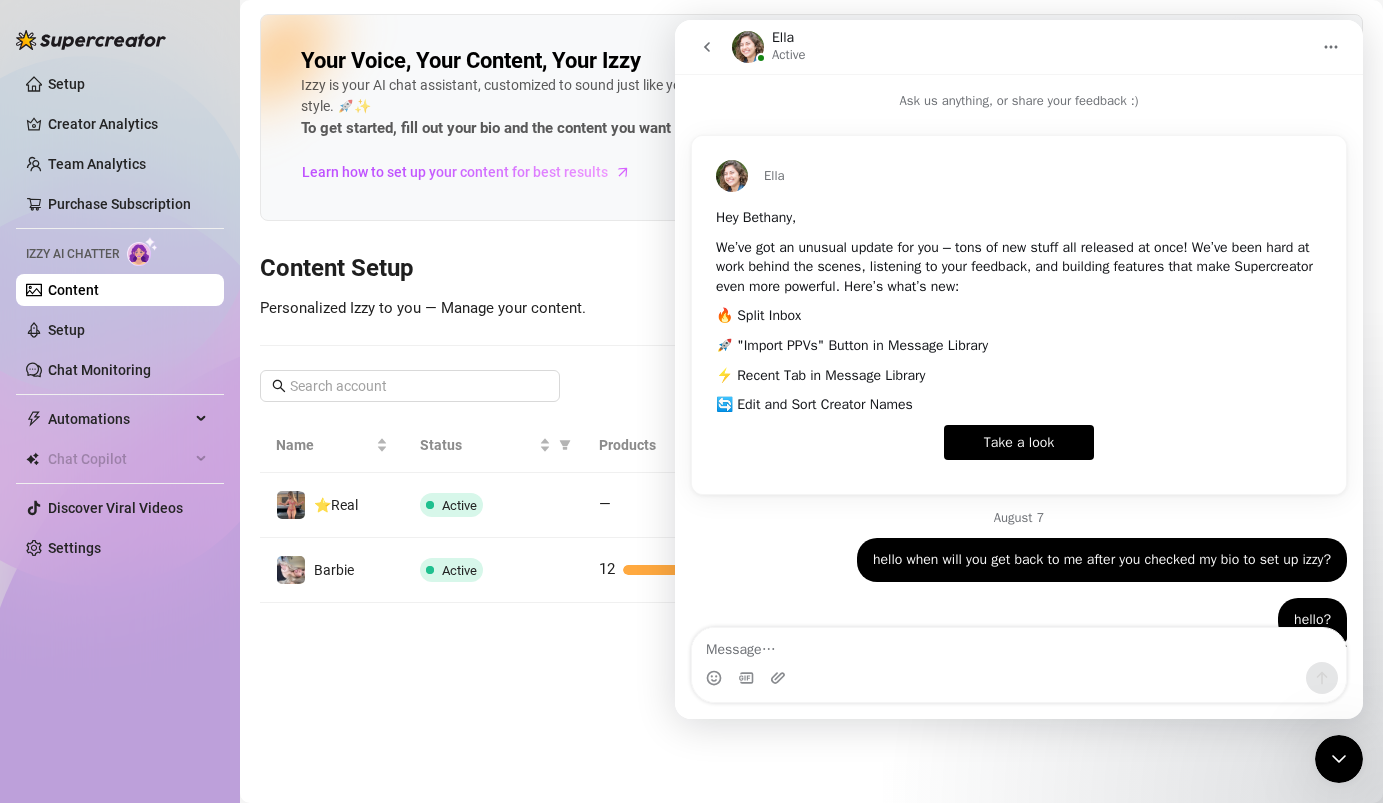 scroll, scrollTop: 0, scrollLeft: 0, axis: both 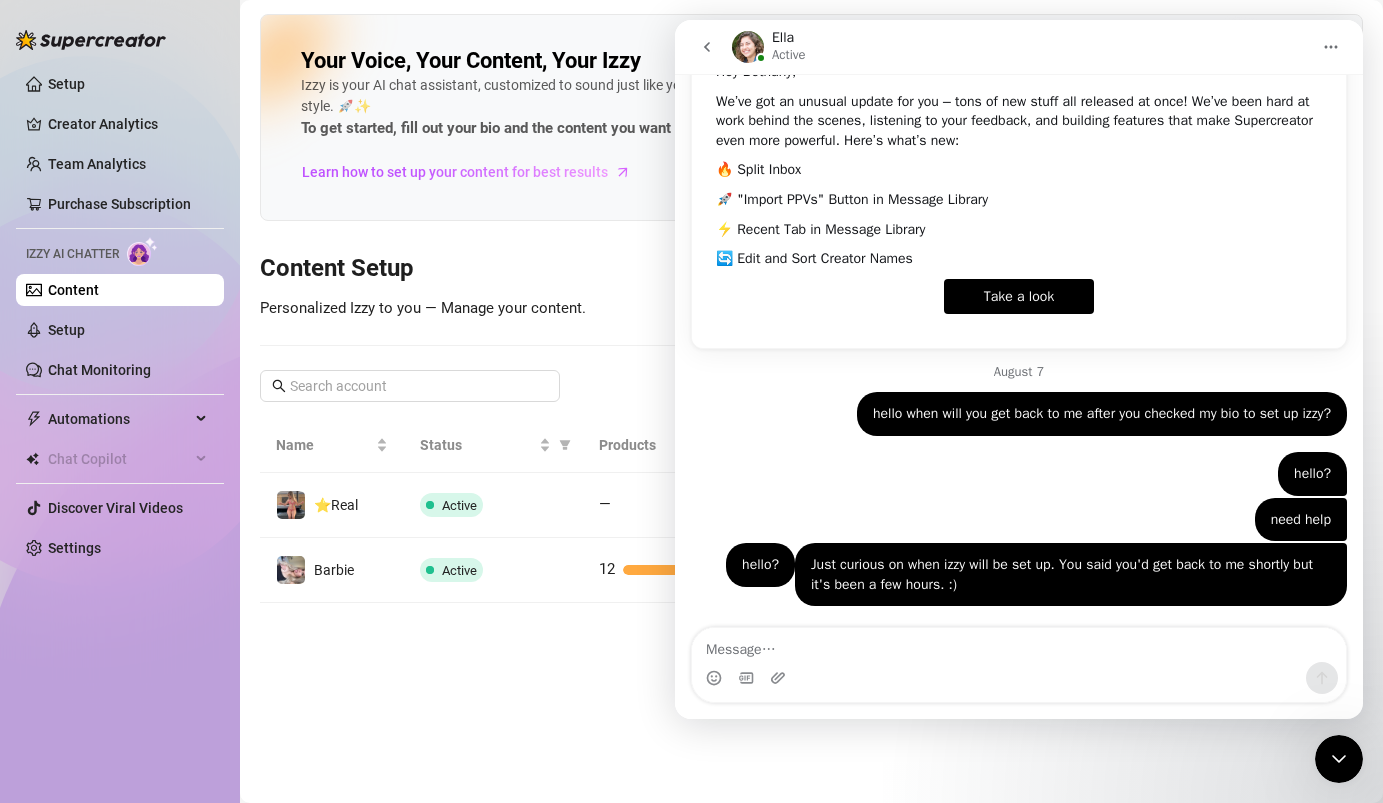 click at bounding box center [1019, 645] 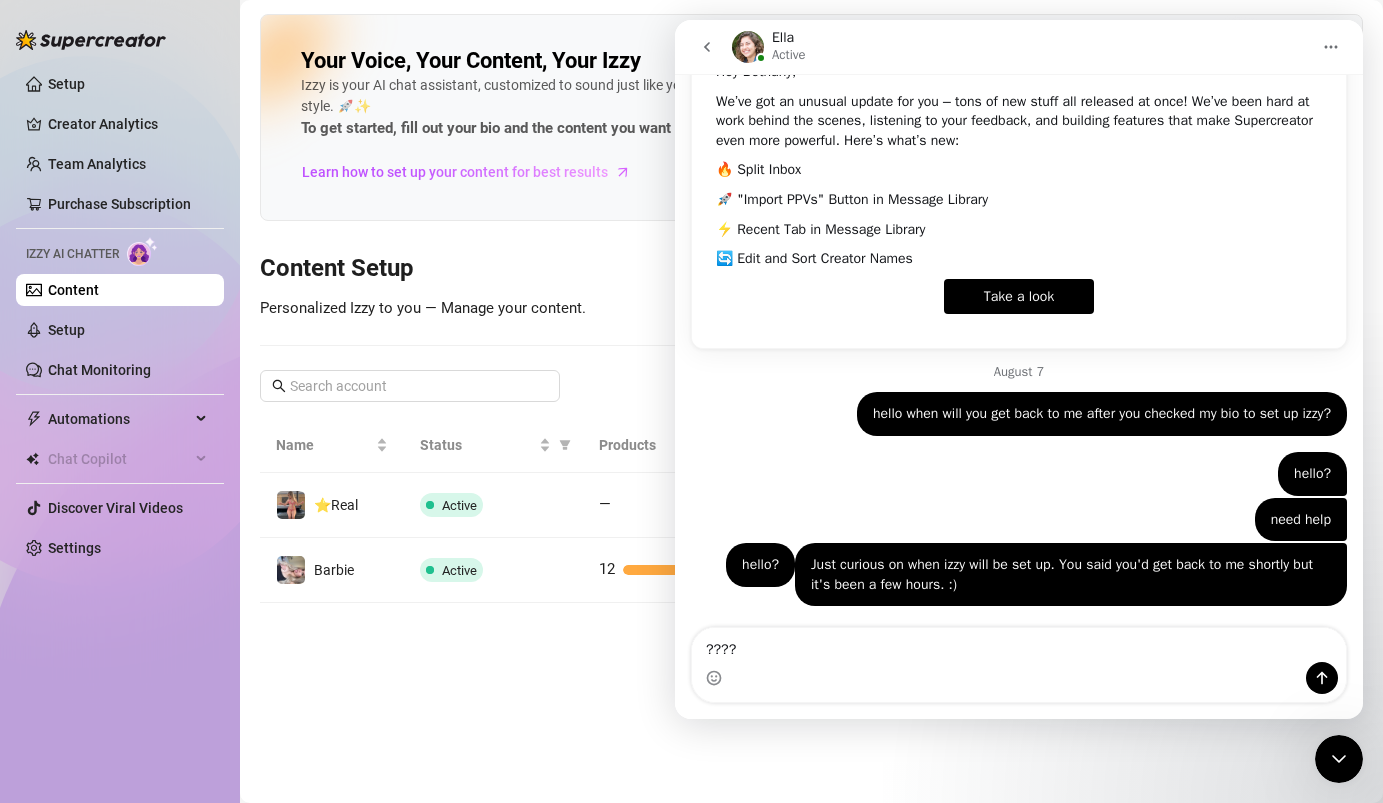 type on "?????" 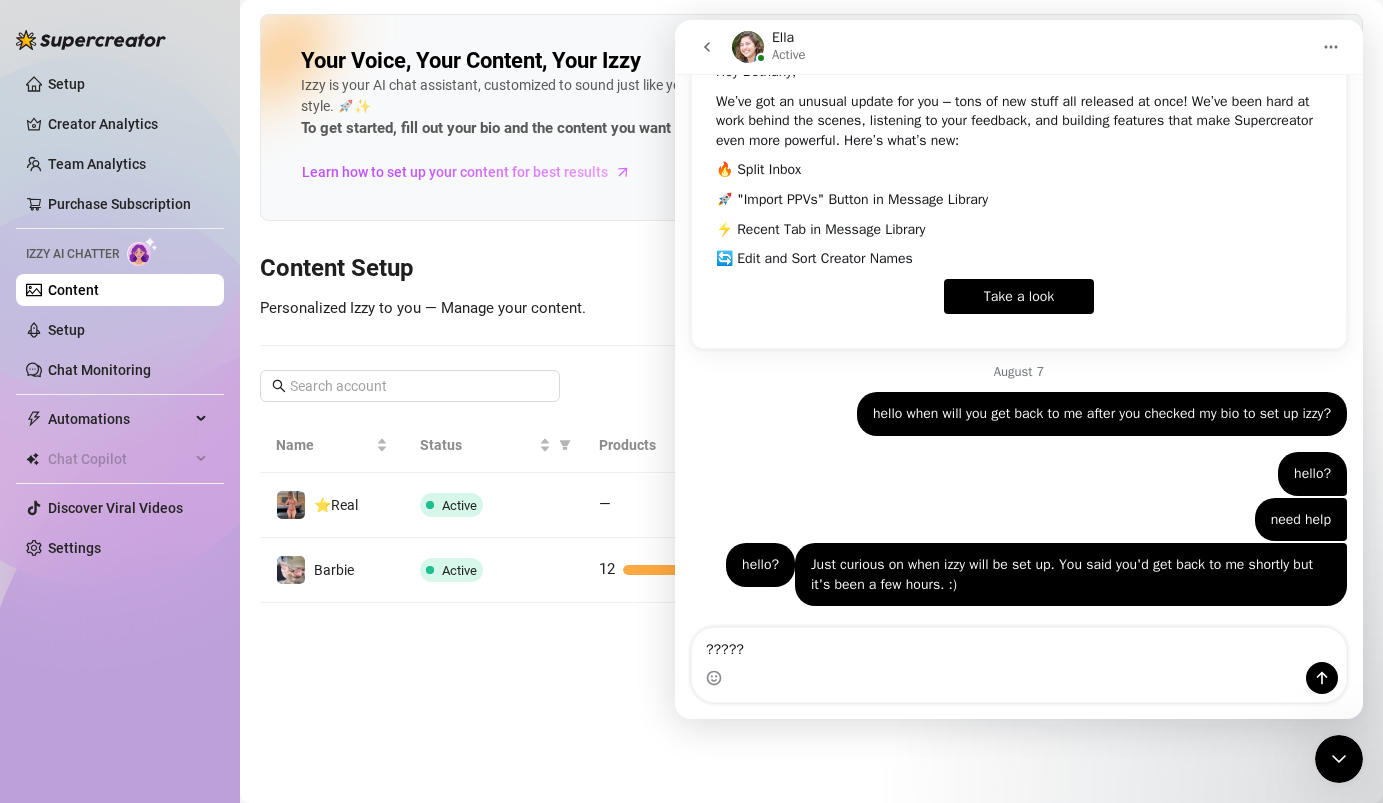 type 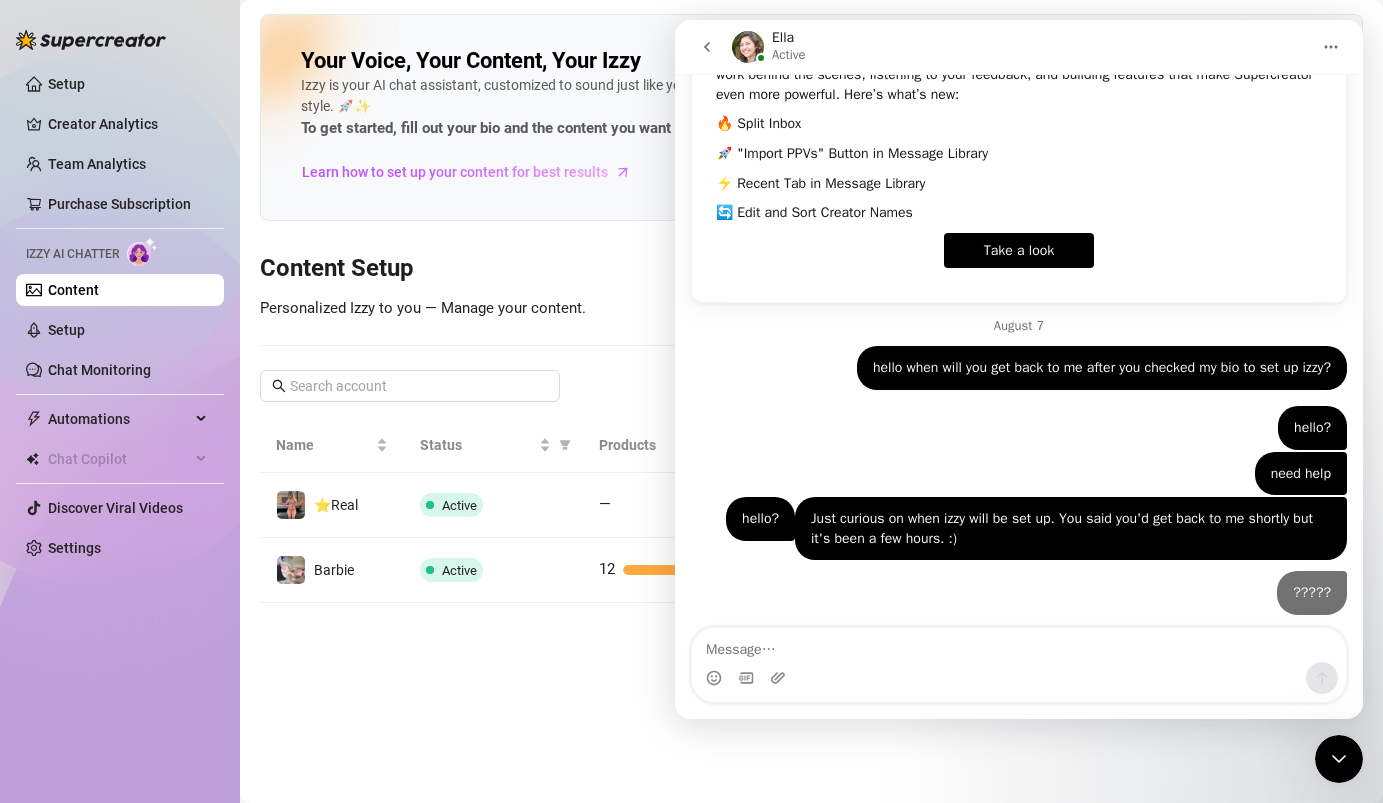 scroll, scrollTop: 251, scrollLeft: 0, axis: vertical 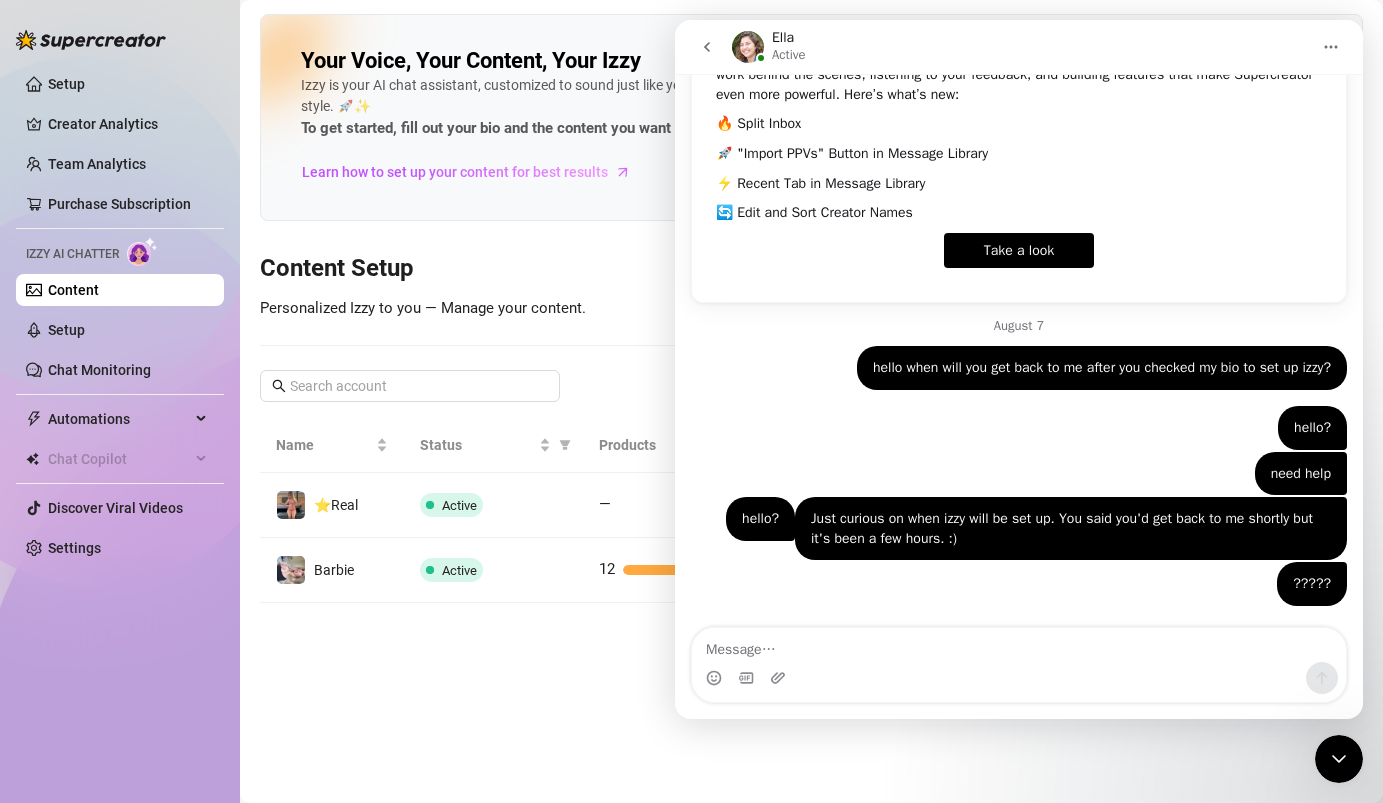 click on "Take a look" at bounding box center (1019, 251) 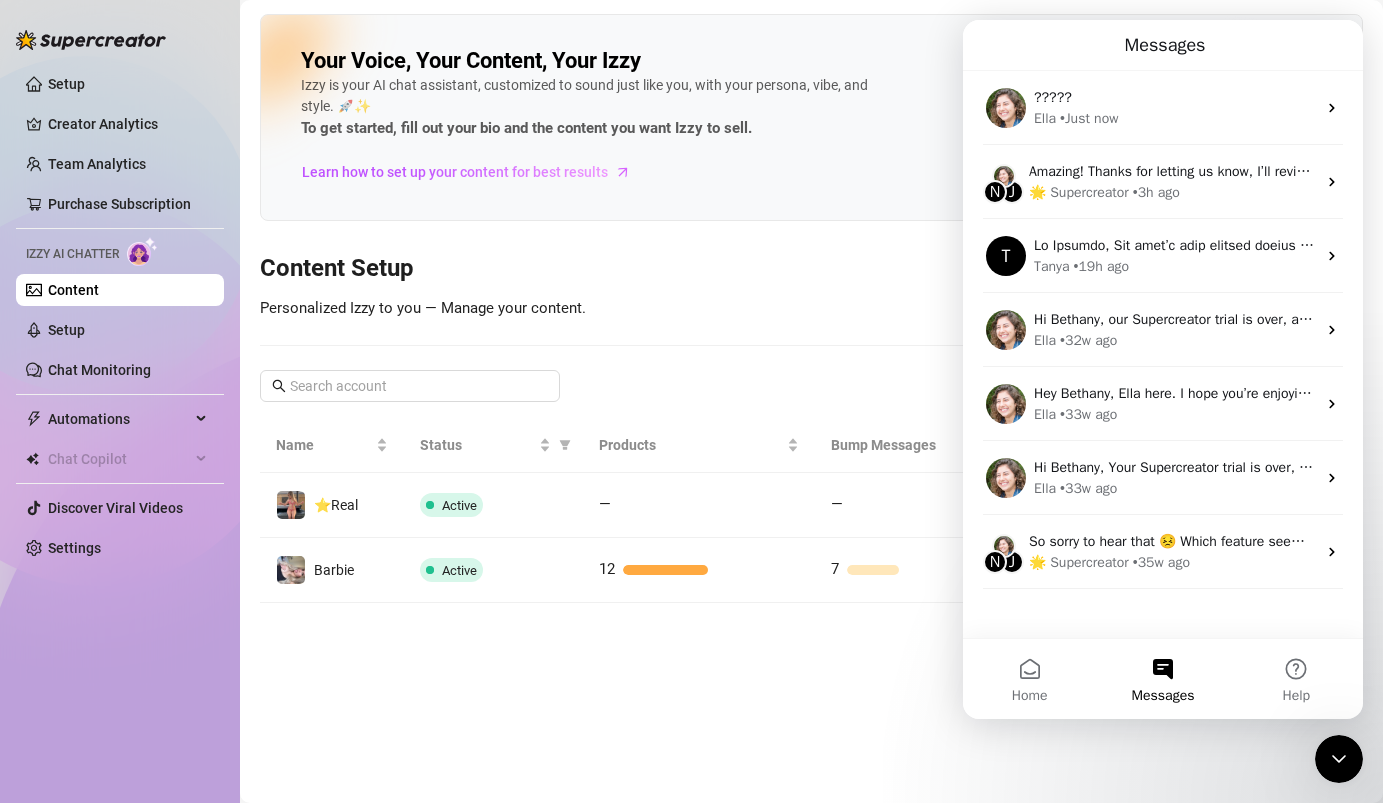 click on "Setup Creator Analytics   Team Analytics Purchase Subscription Izzy AI Chatter Content Setup Chat Monitoring Automations All Message Flow Beta Bump Fans Expired Fans Chat Copilot Discover Viral Videos Settings" at bounding box center [120, 316] 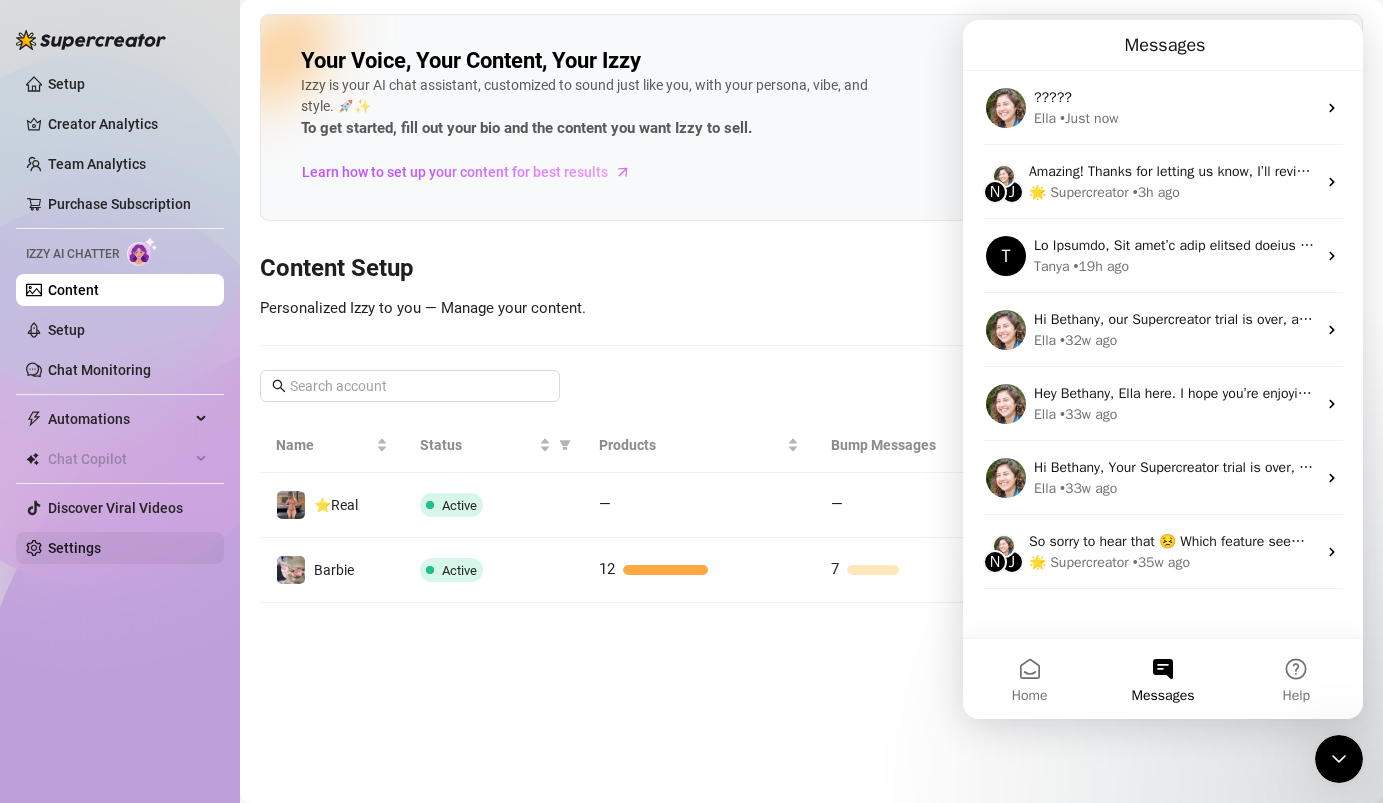 click on "Settings" at bounding box center (74, 548) 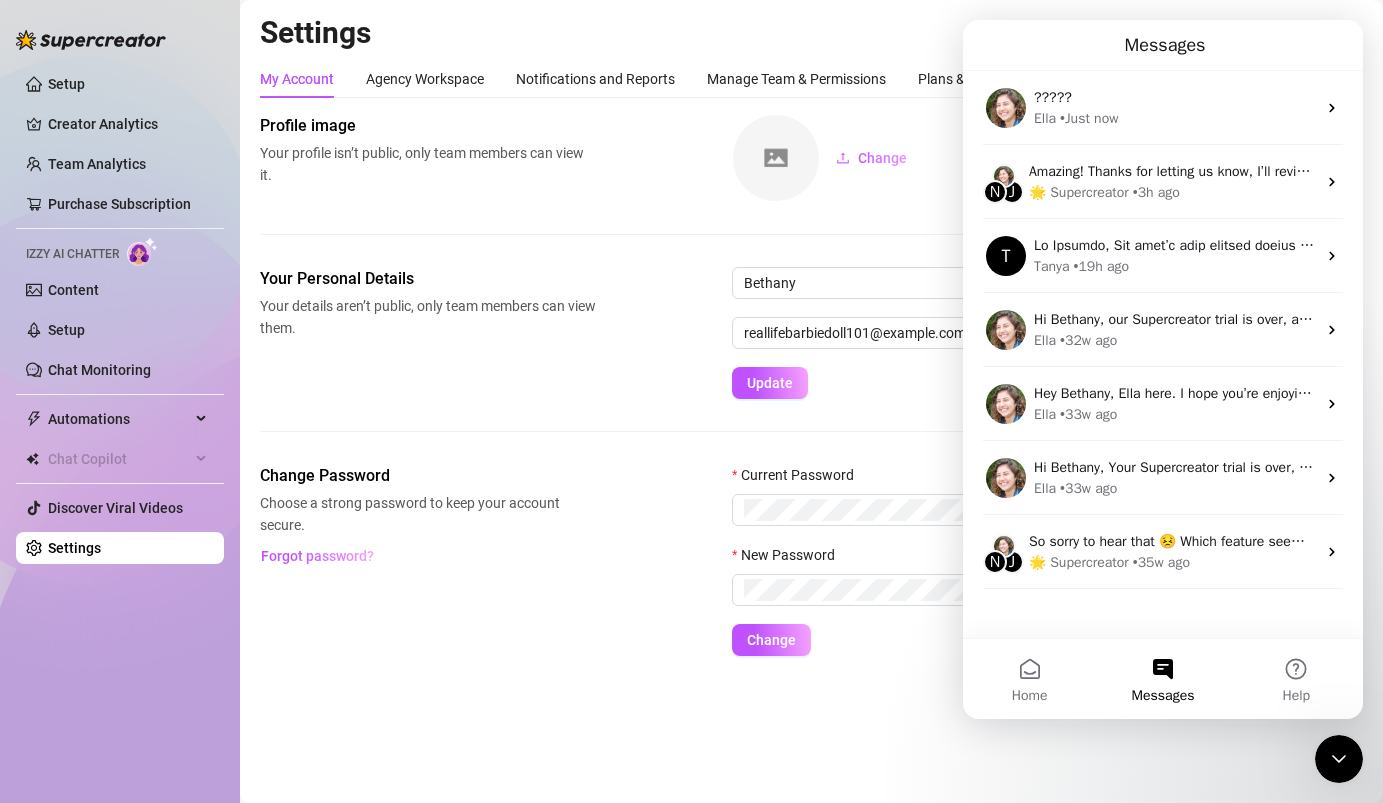 click 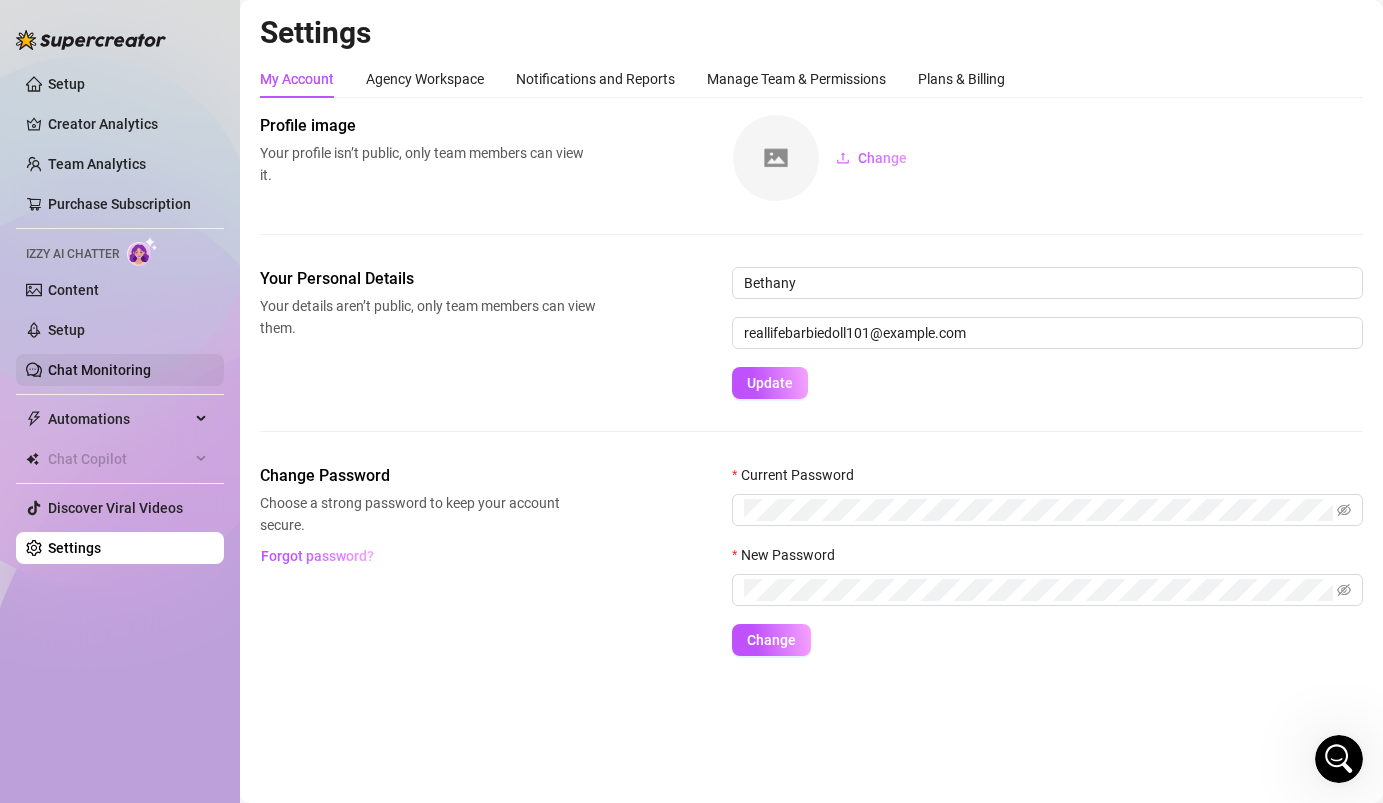 click on "Chat Monitoring" at bounding box center [99, 370] 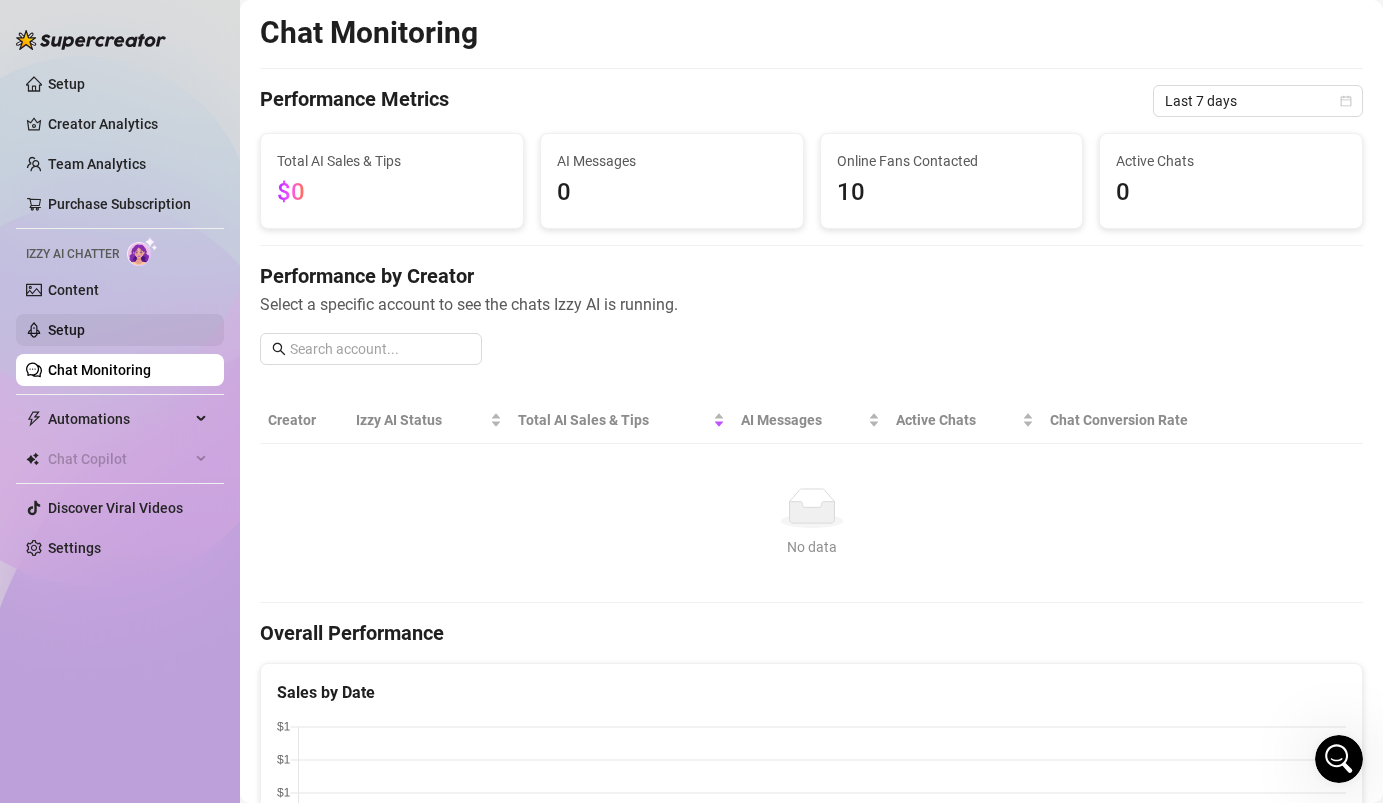 click on "Setup" at bounding box center (66, 330) 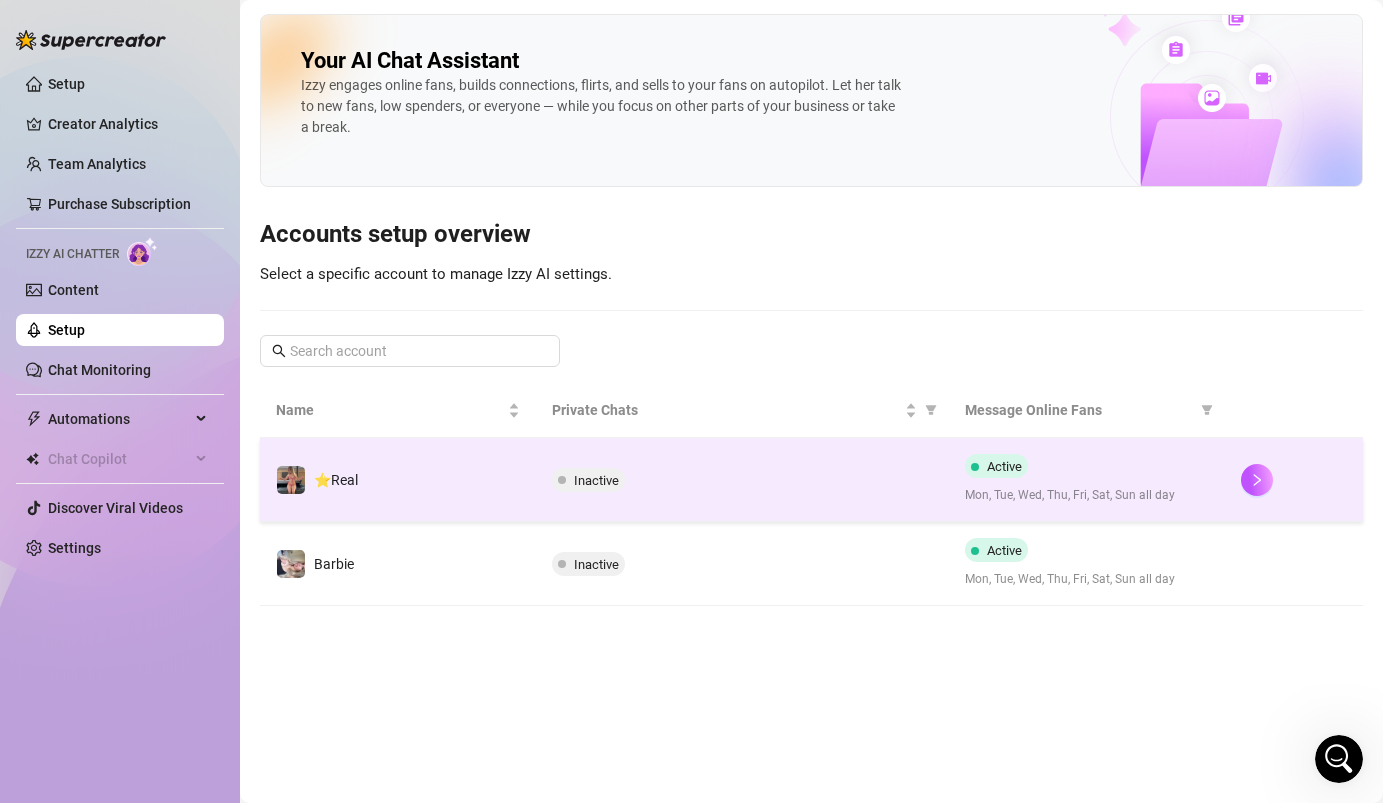click on "⭐️Real" at bounding box center (398, 480) 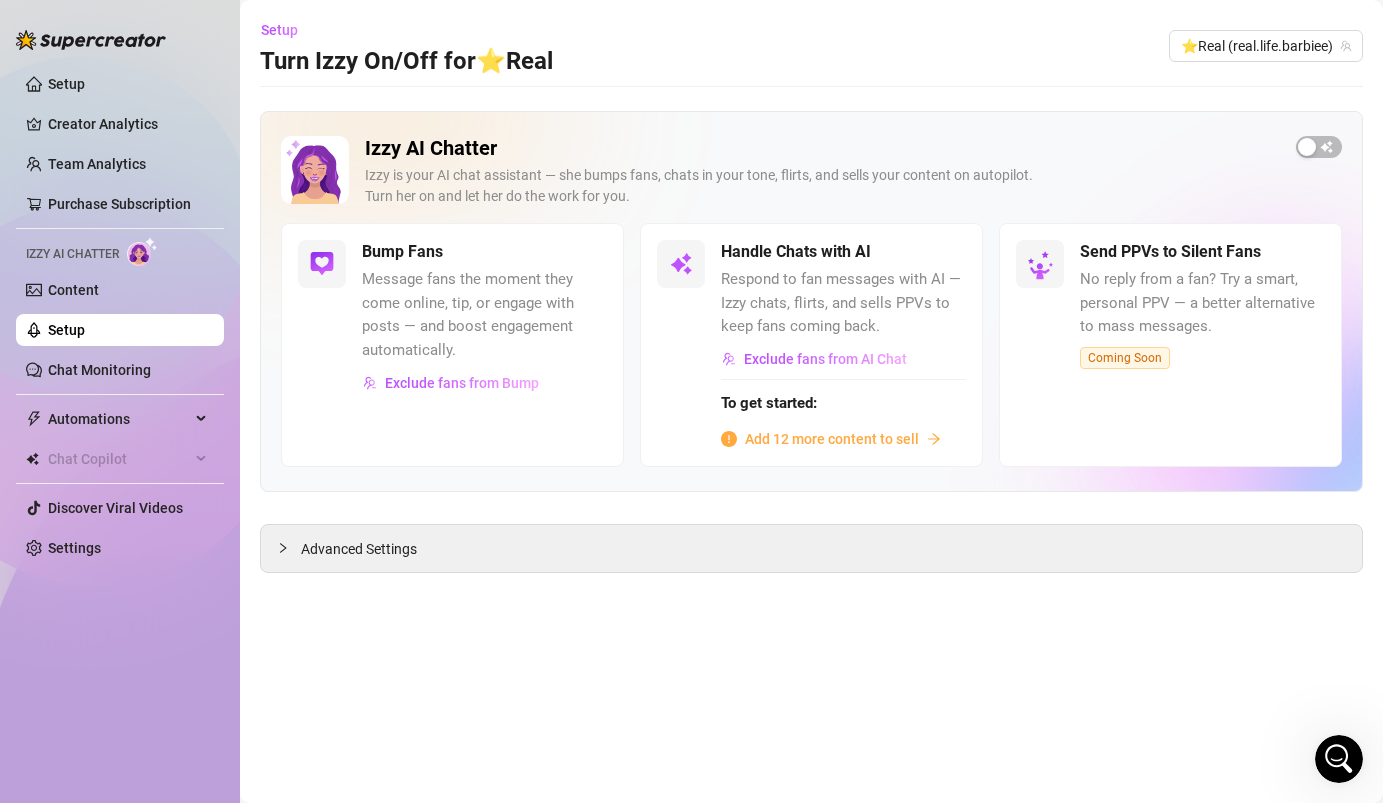 click on "Setup" at bounding box center [66, 330] 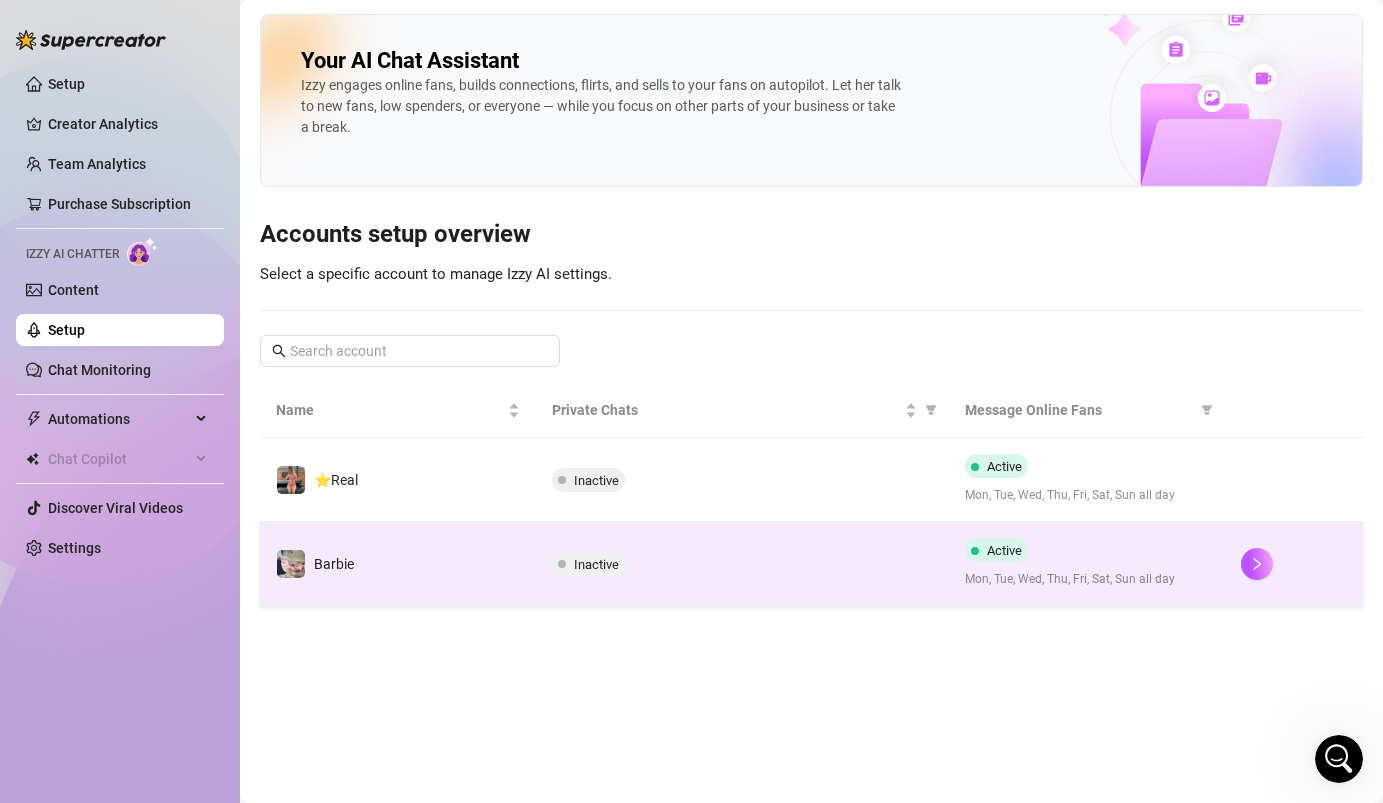 click on "Barbie" at bounding box center [398, 564] 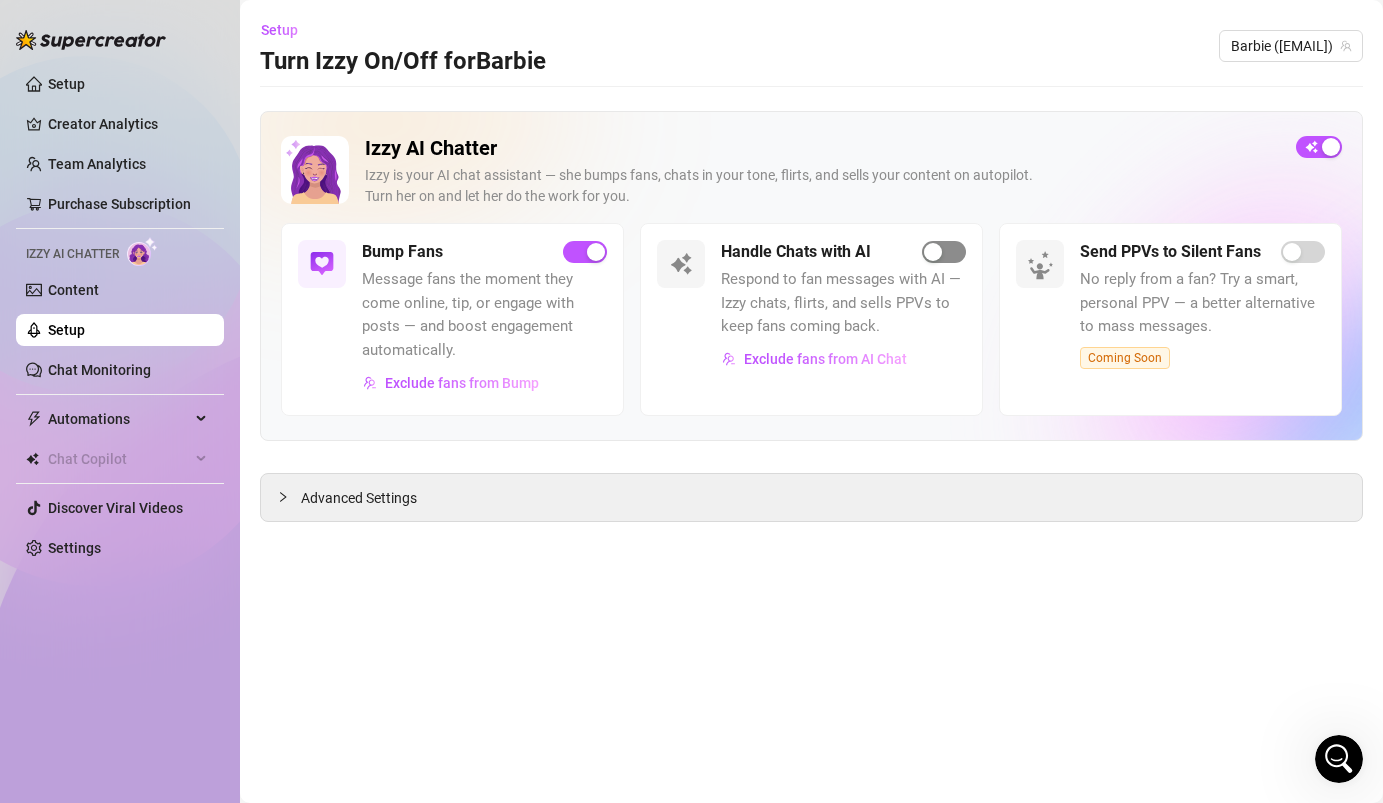 click at bounding box center [944, 252] 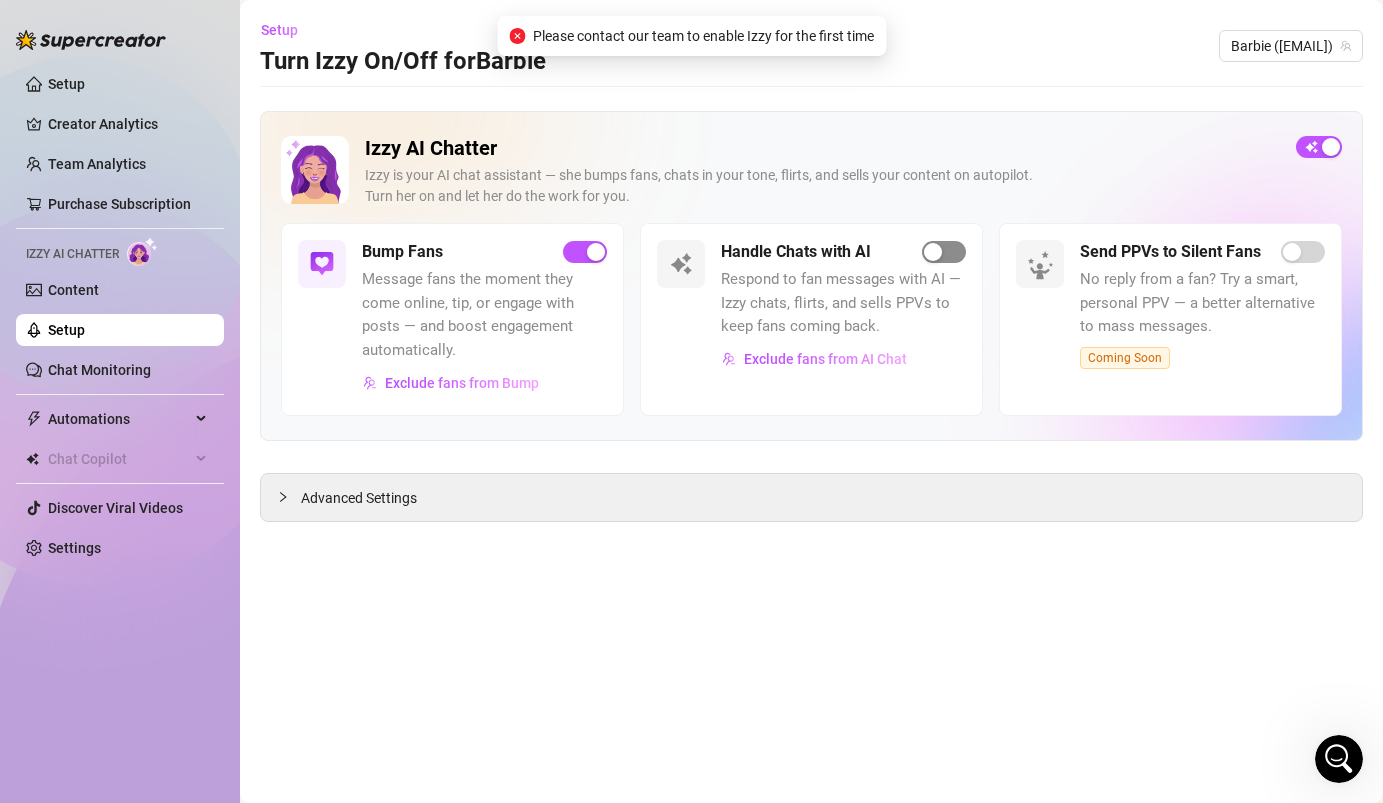 click at bounding box center [944, 252] 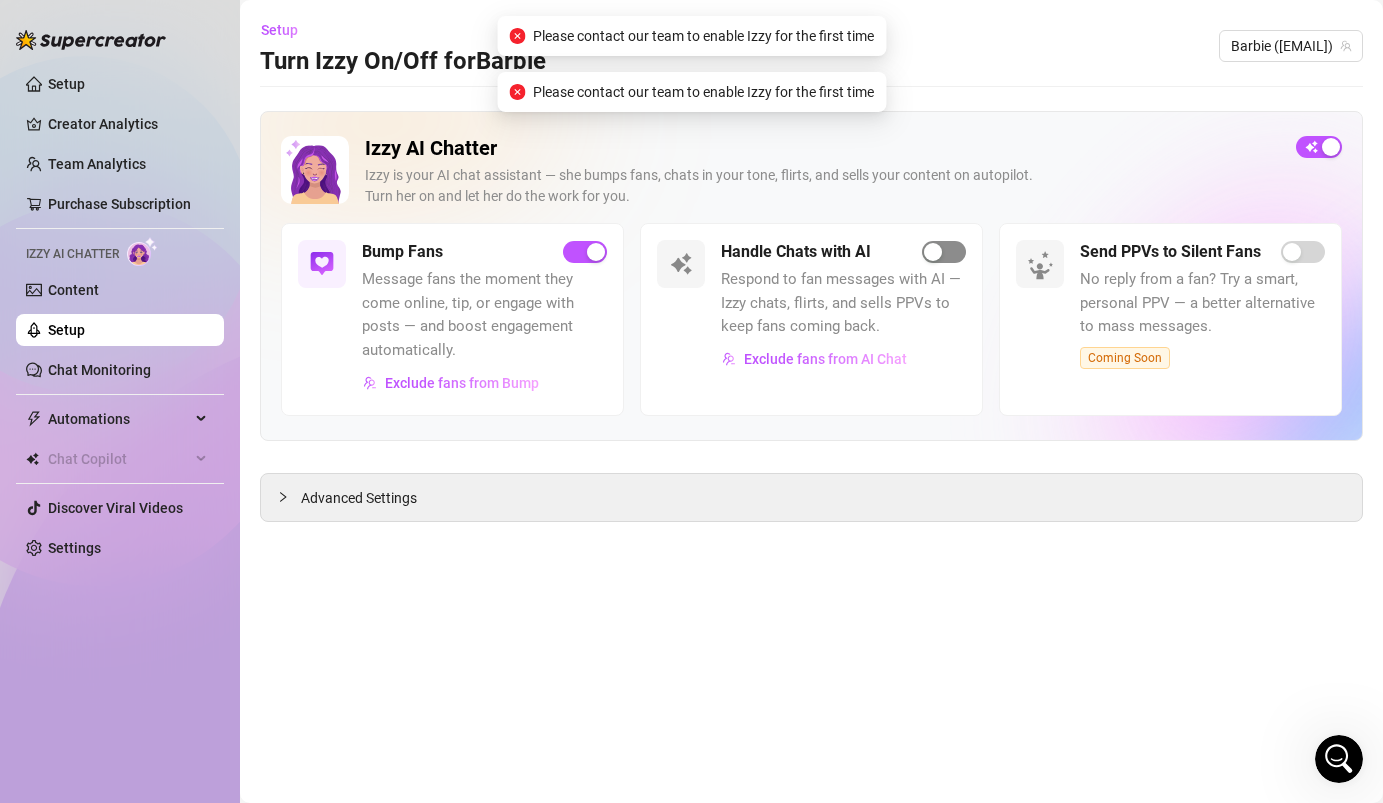 click at bounding box center (944, 252) 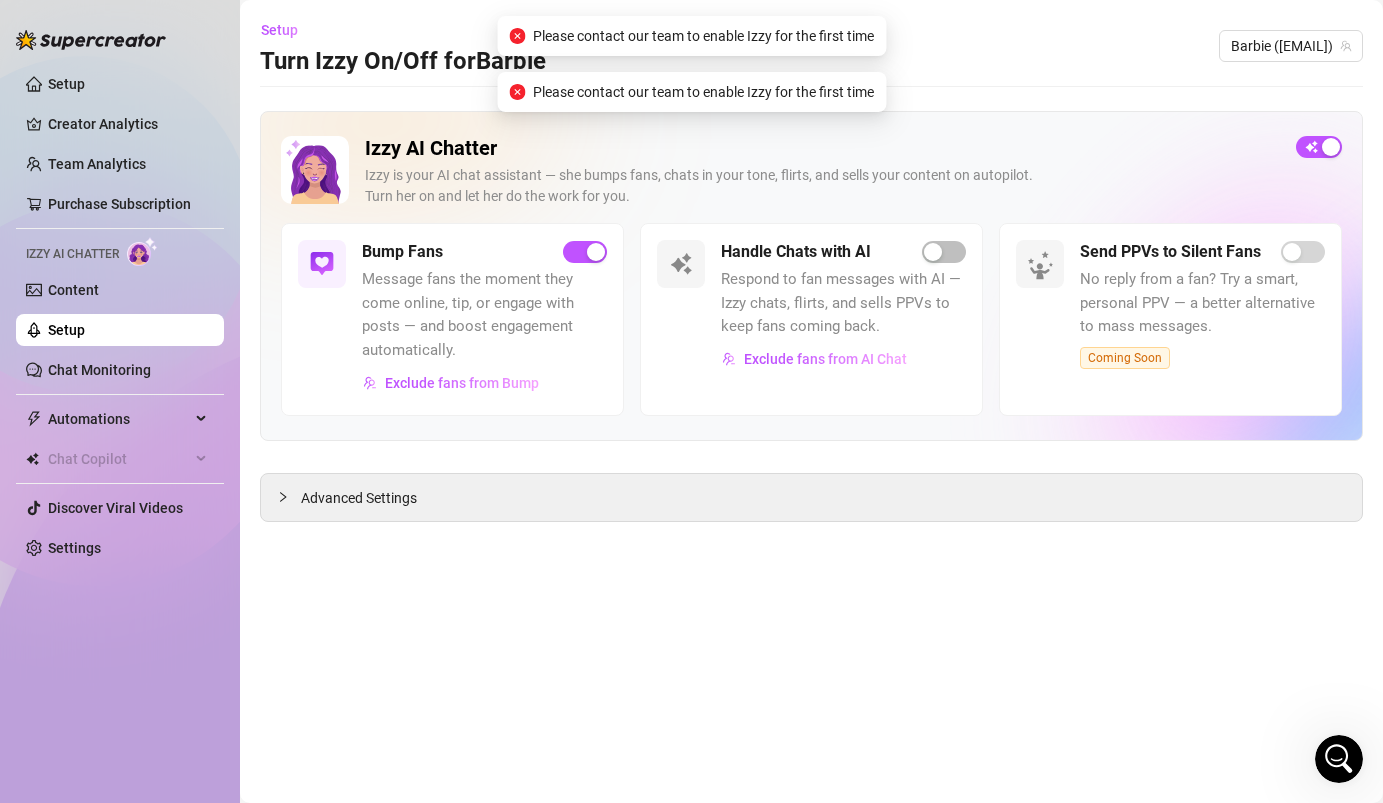 click on "Please contact our team to enable Izzy for the first time" at bounding box center (703, 36) 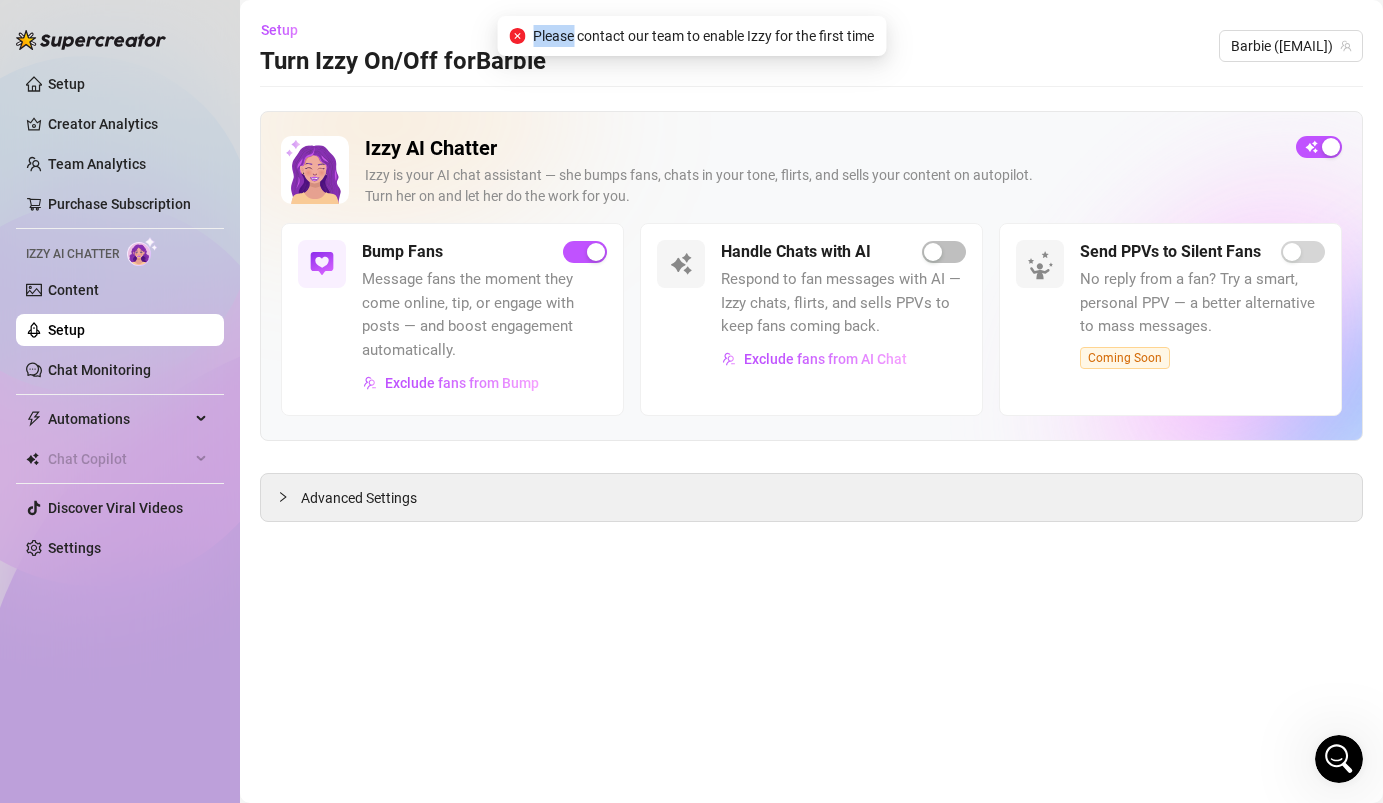 click 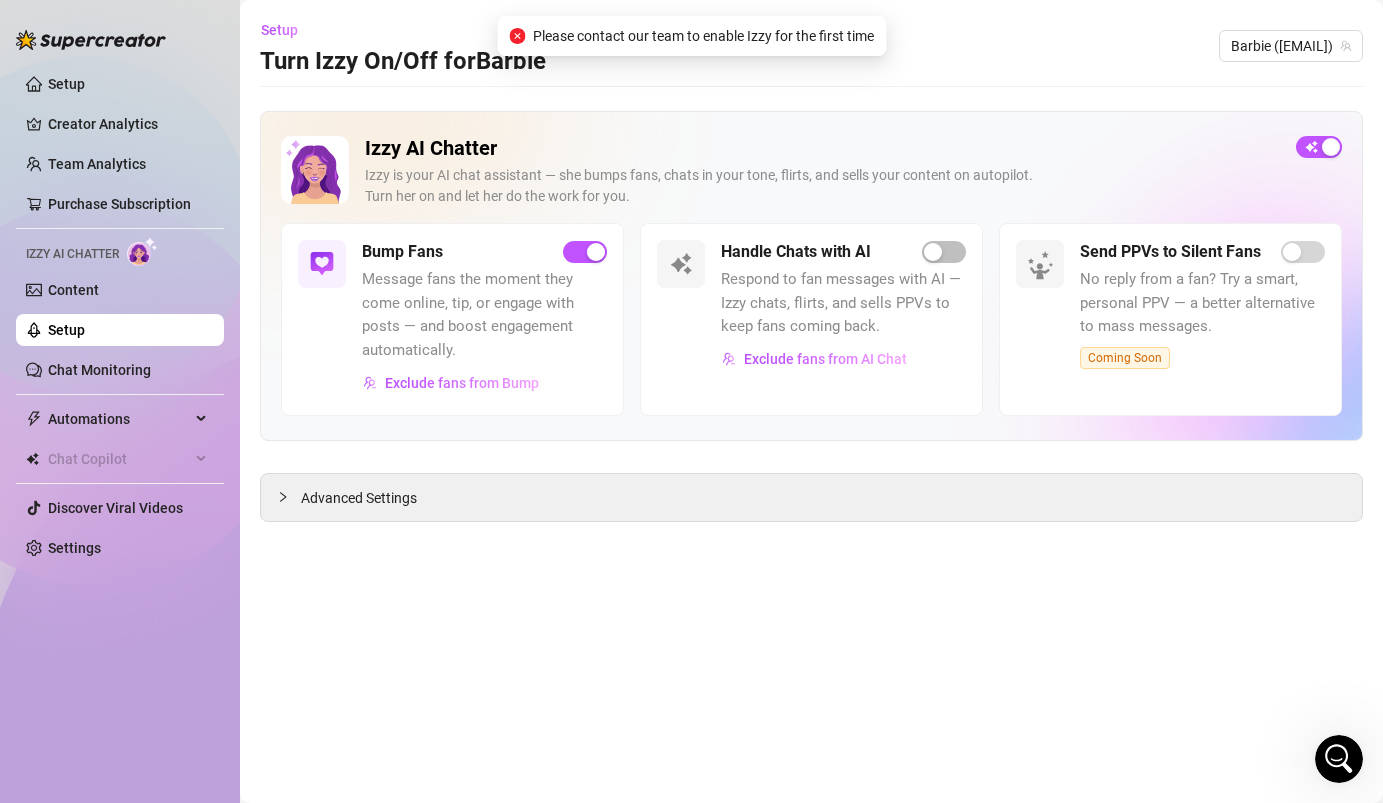 click 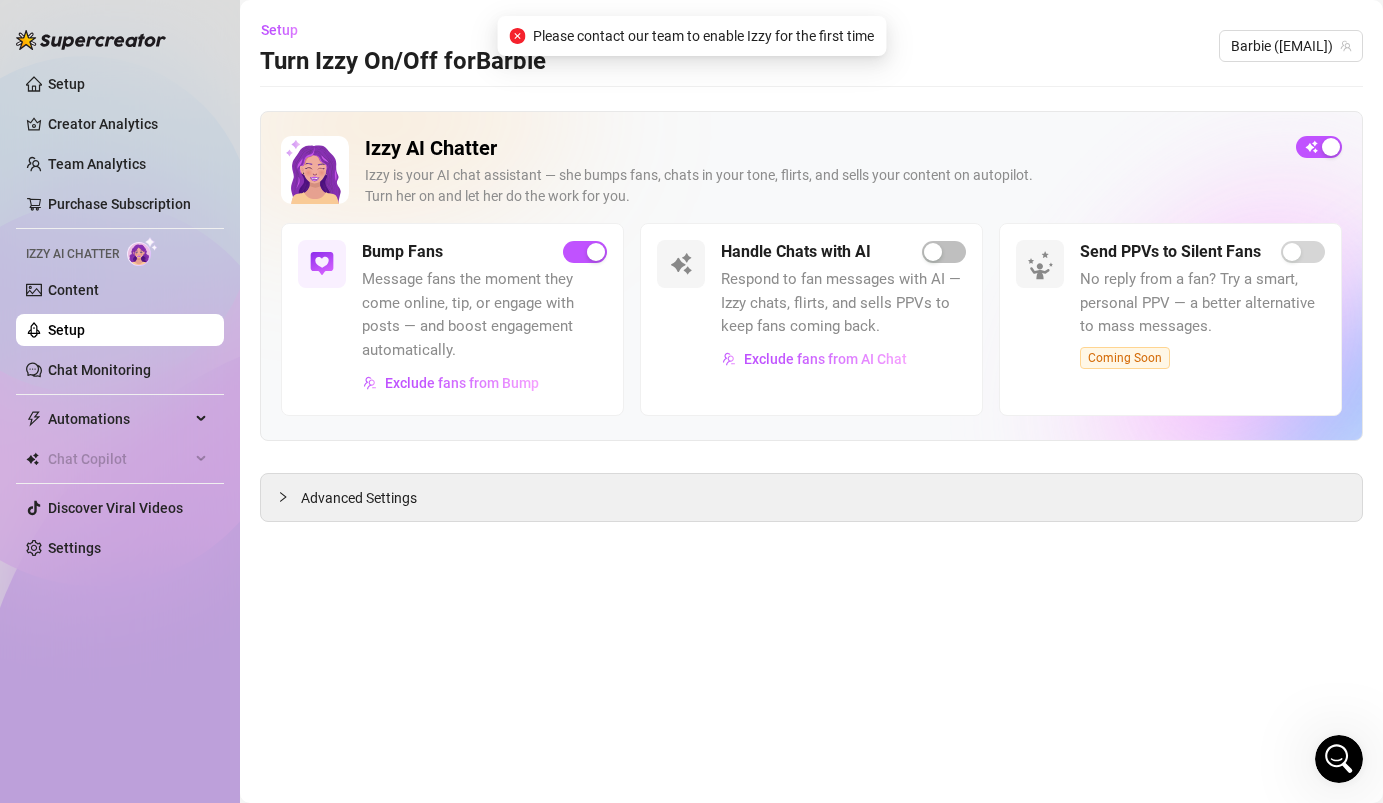 click on "Setup Turn Izzy On/Off for Barbie Barbie ([EMAIL])" at bounding box center [811, 46] 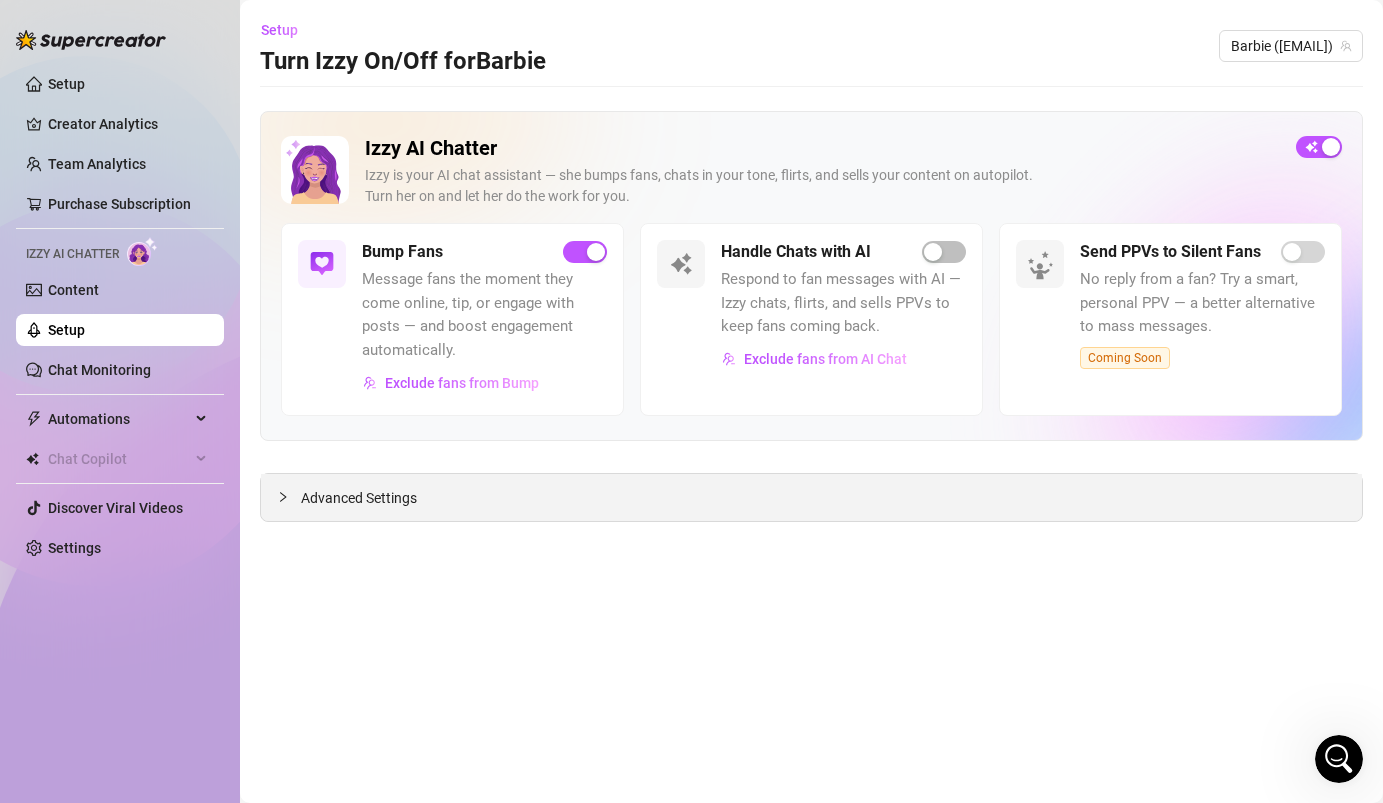 click on "Advanced Settings" at bounding box center [359, 498] 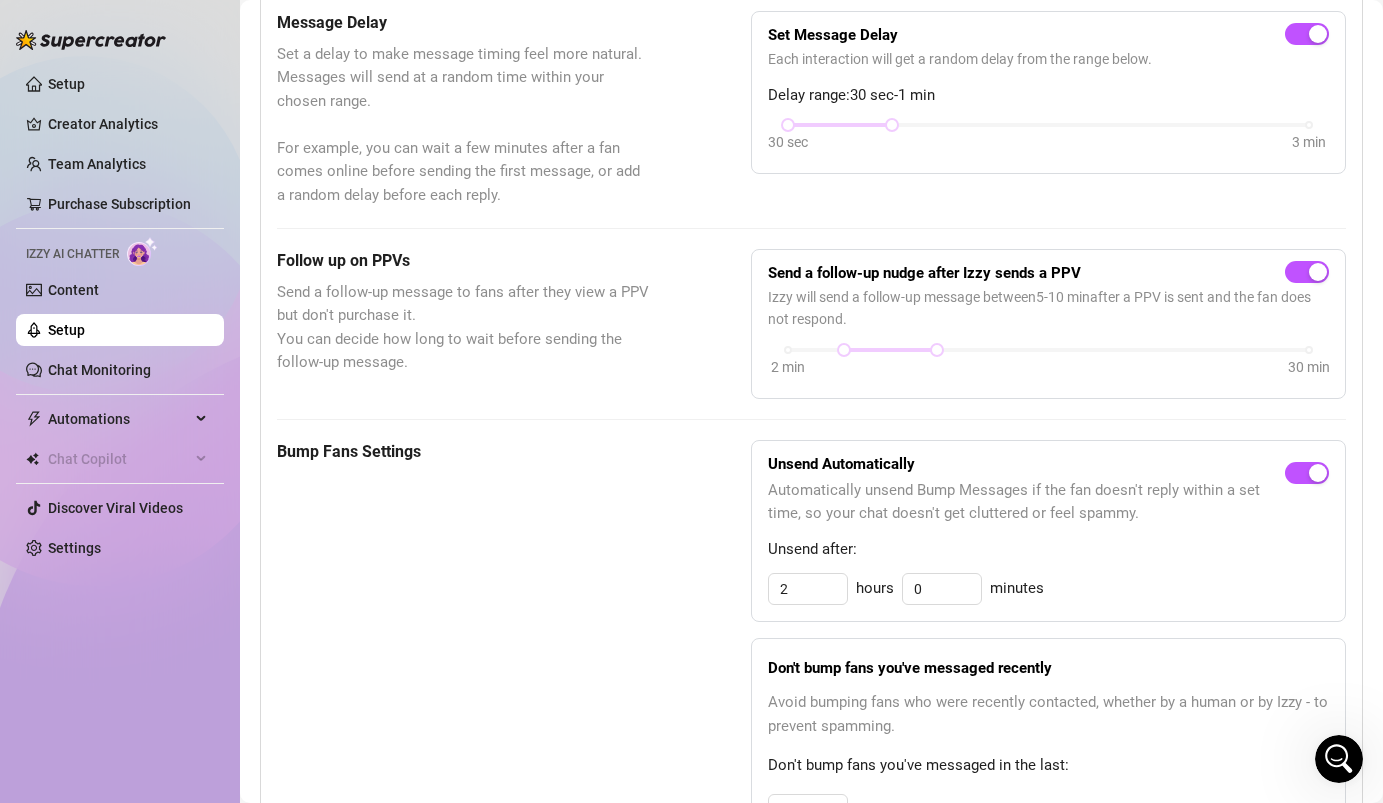 scroll, scrollTop: 0, scrollLeft: 0, axis: both 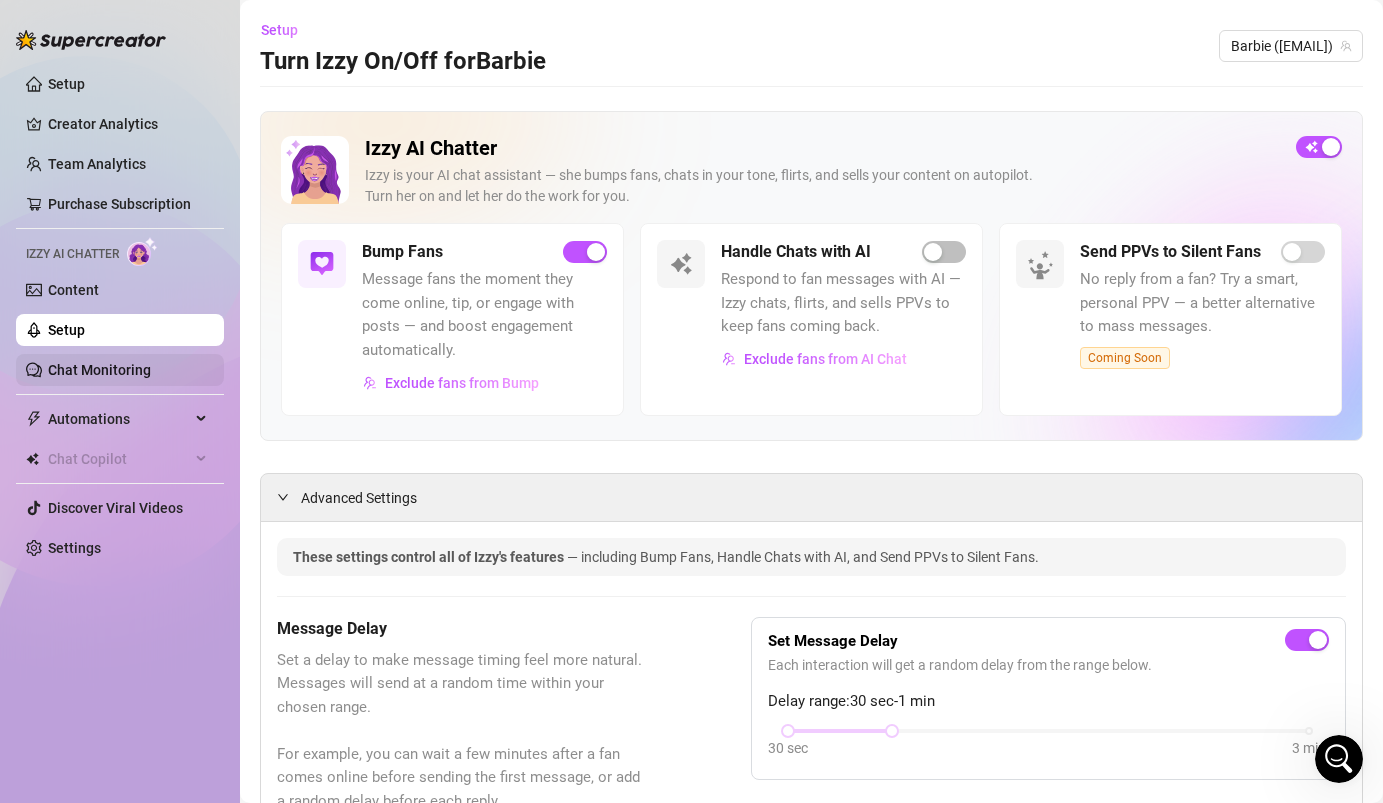 click on "Chat Monitoring" at bounding box center (99, 370) 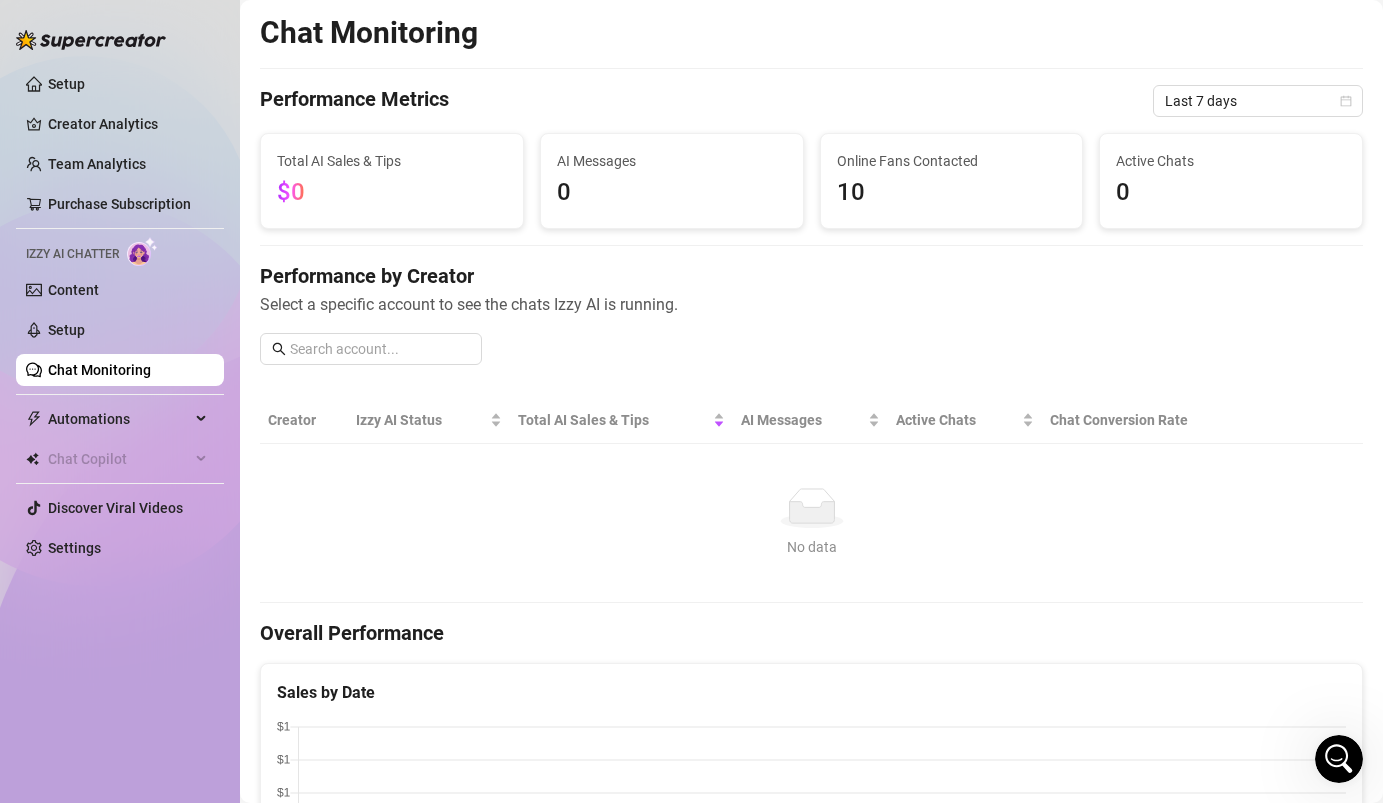 click 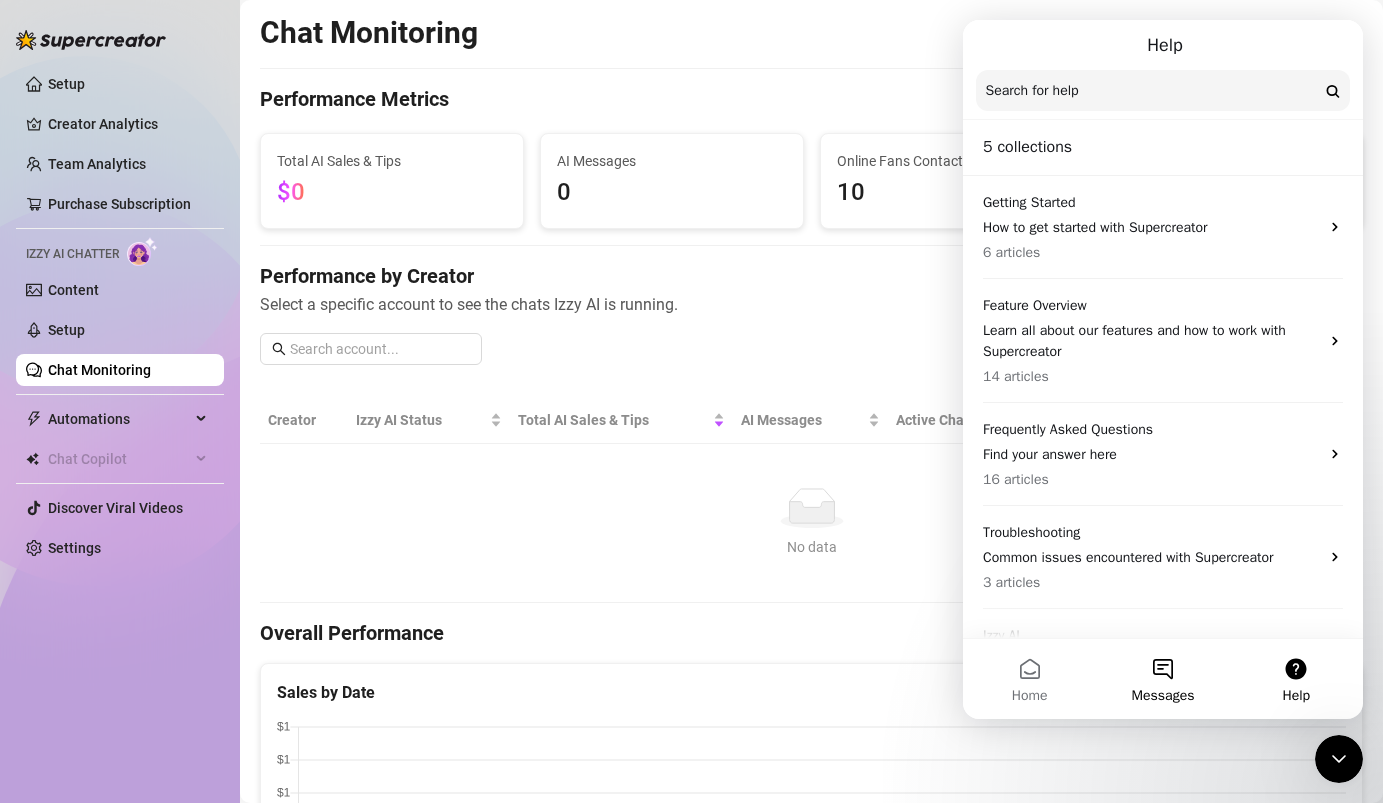 click on "Messages" at bounding box center [1162, 679] 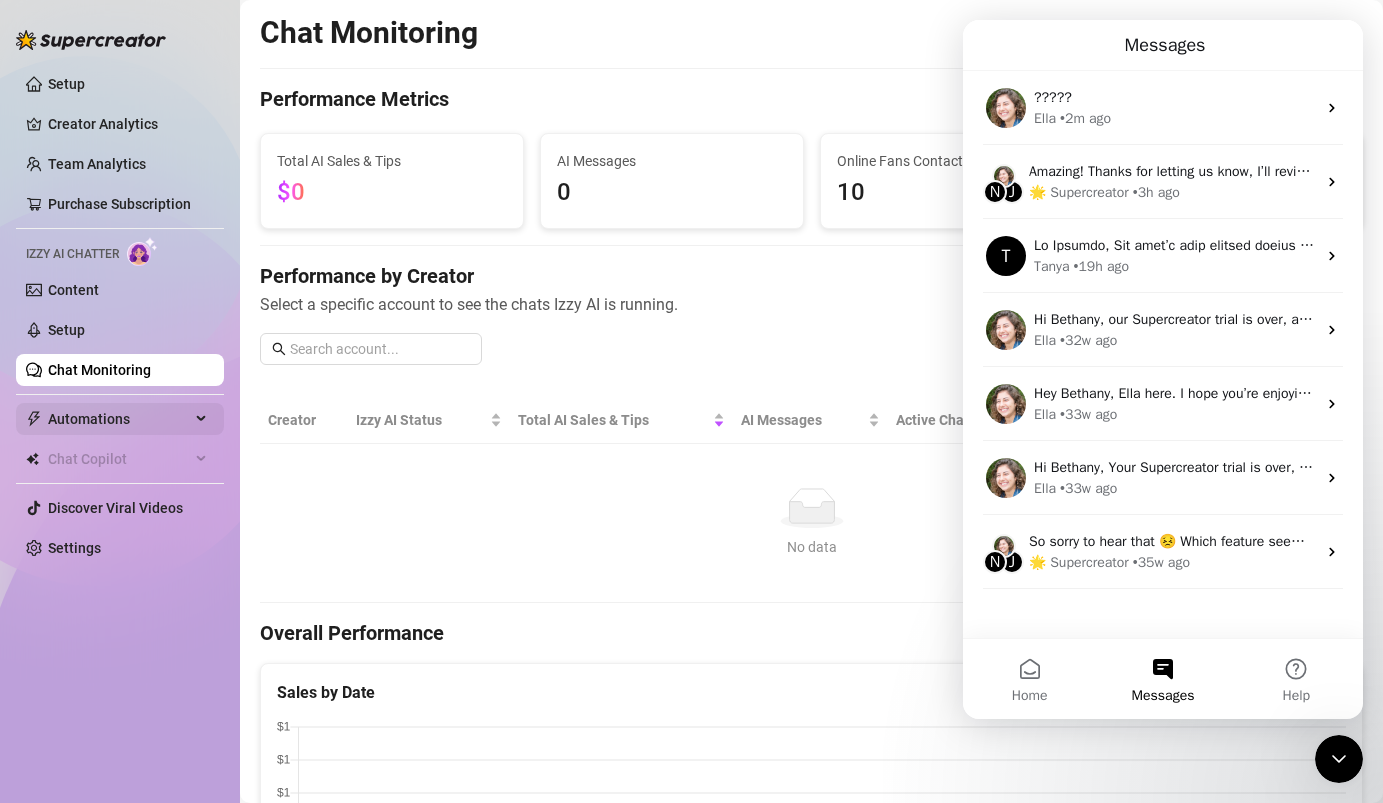 click on "Automations" at bounding box center (119, 419) 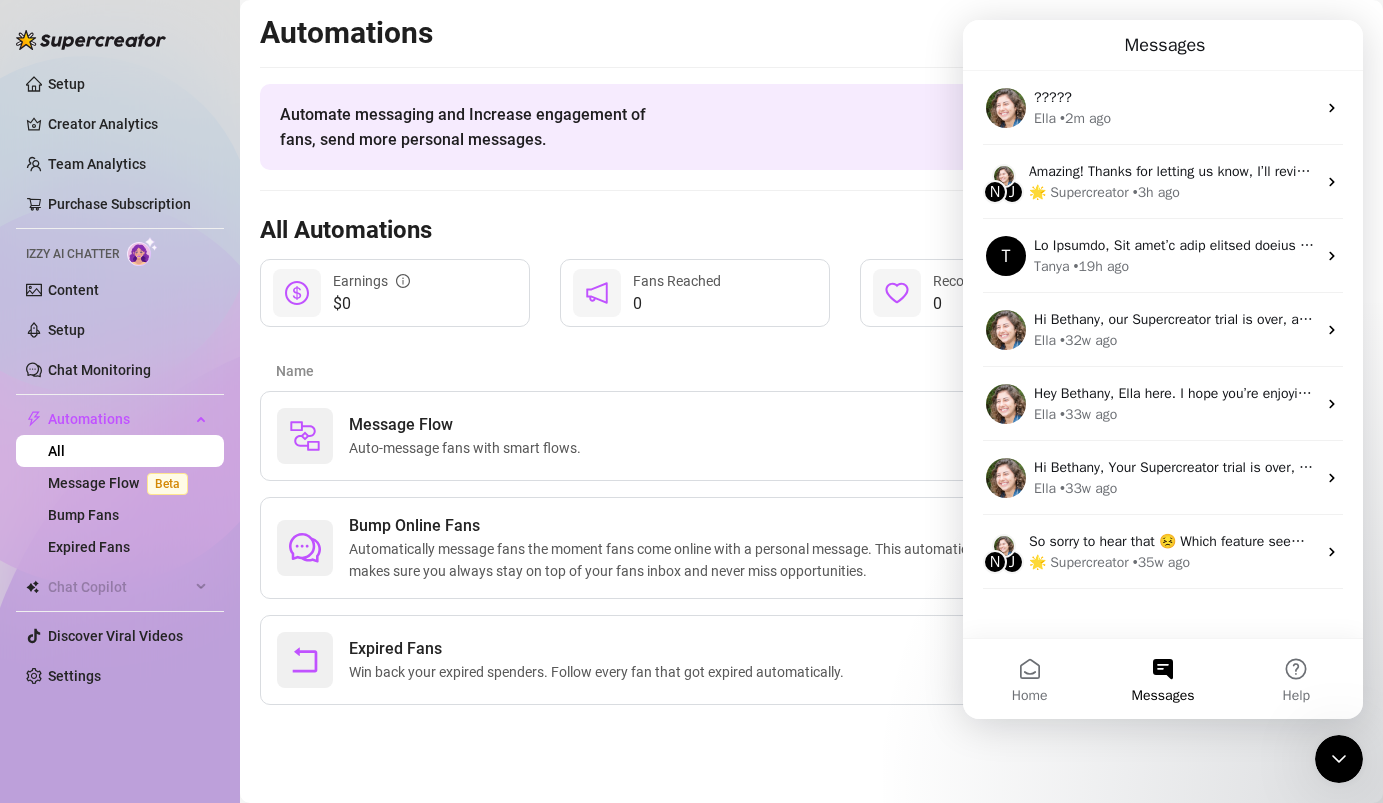 click 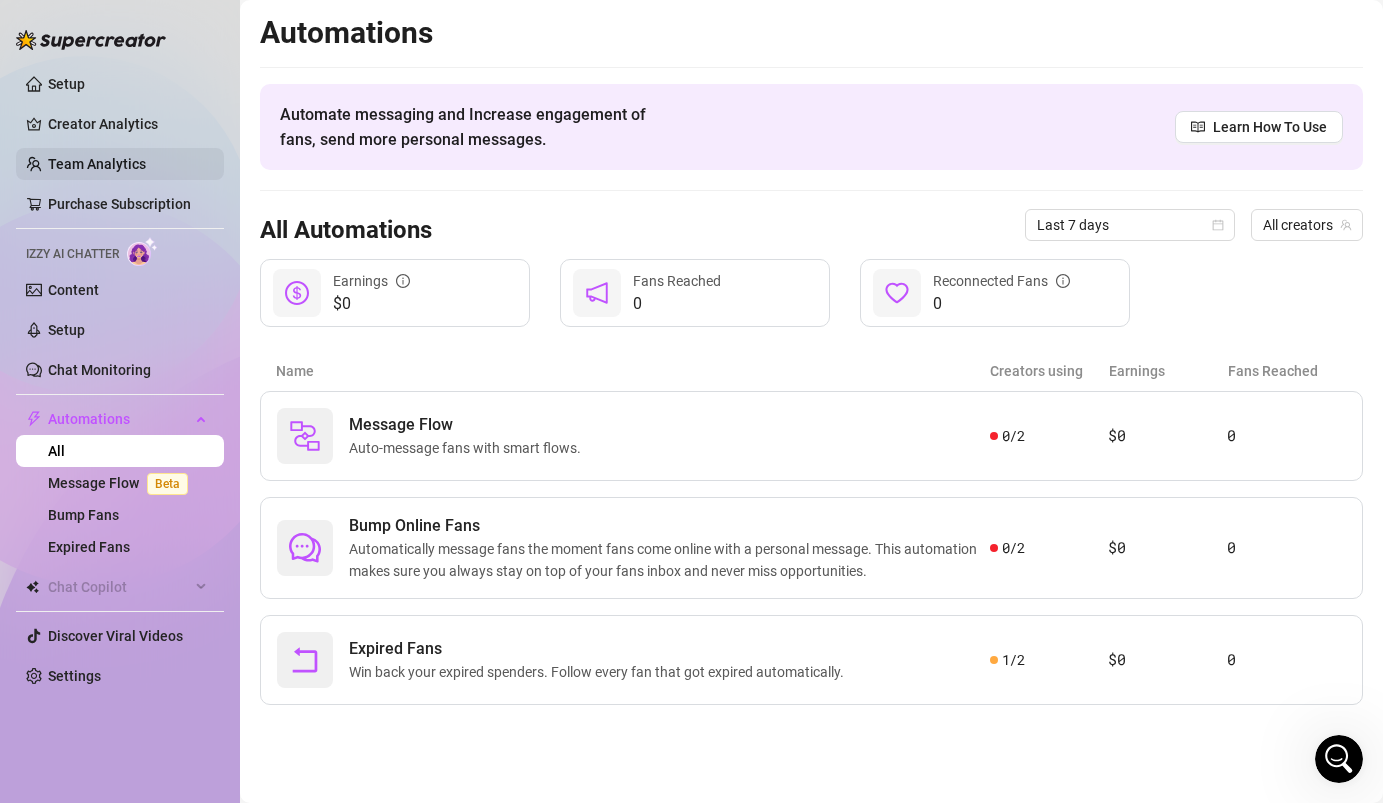 click on "Team Analytics" at bounding box center (97, 164) 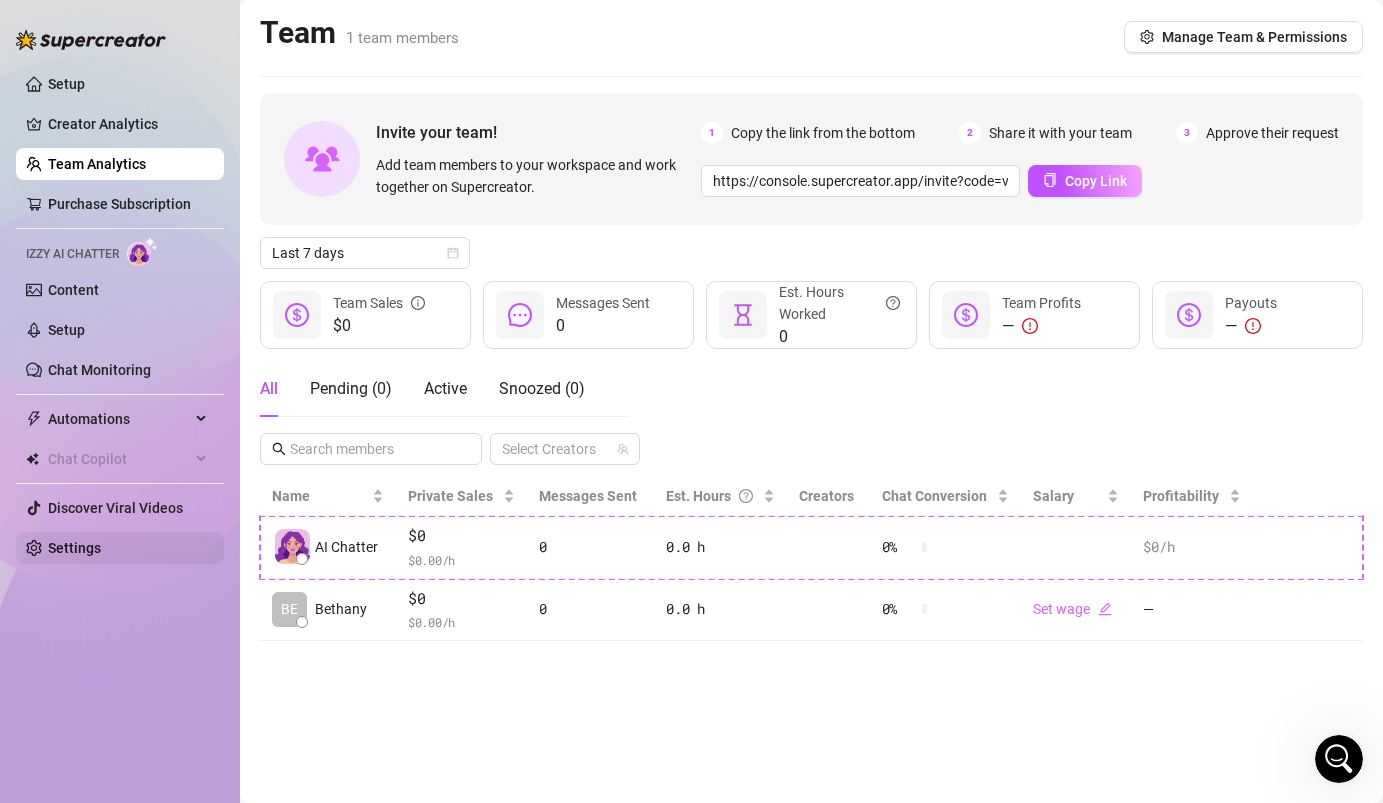 click on "Settings" at bounding box center [74, 548] 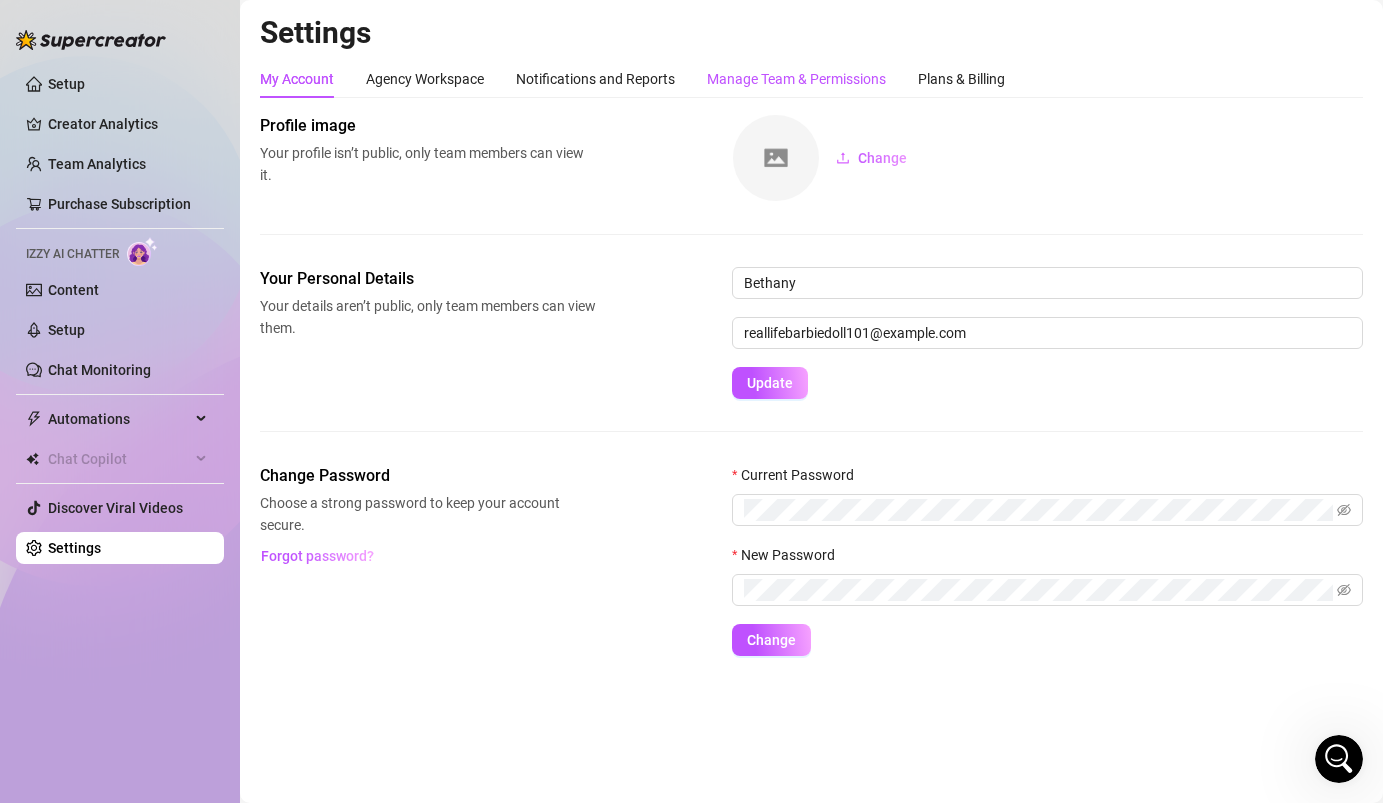click on "Manage Team & Permissions" at bounding box center [796, 79] 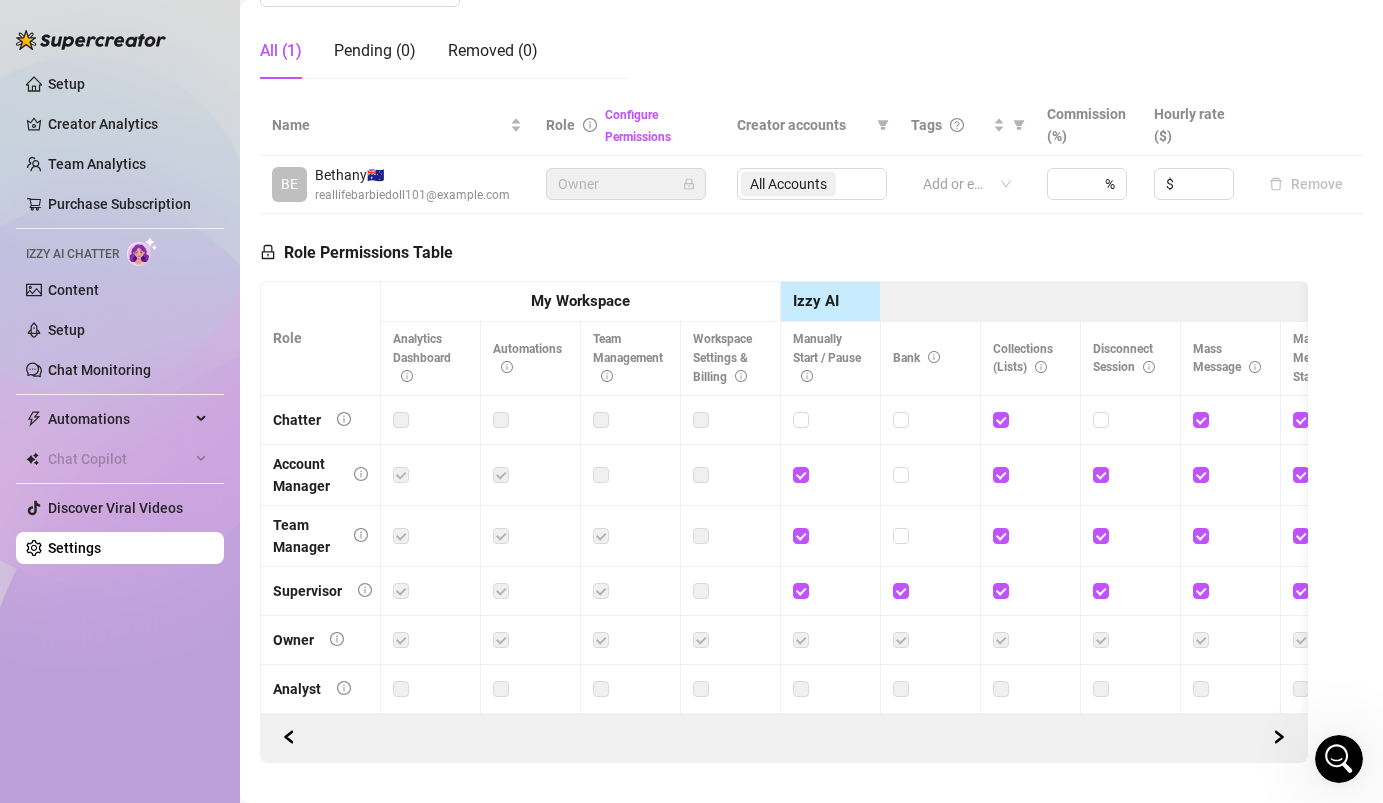 scroll, scrollTop: 396, scrollLeft: 0, axis: vertical 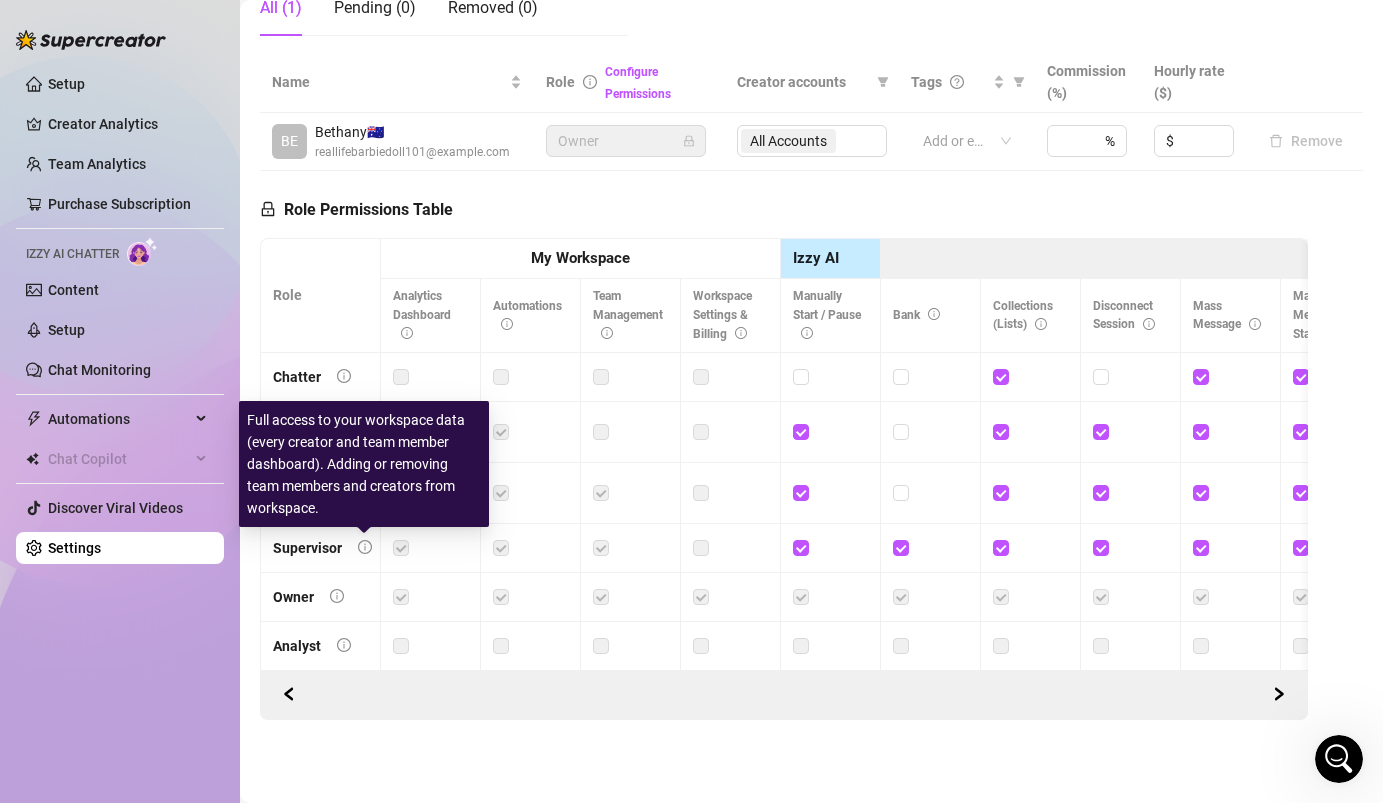 click 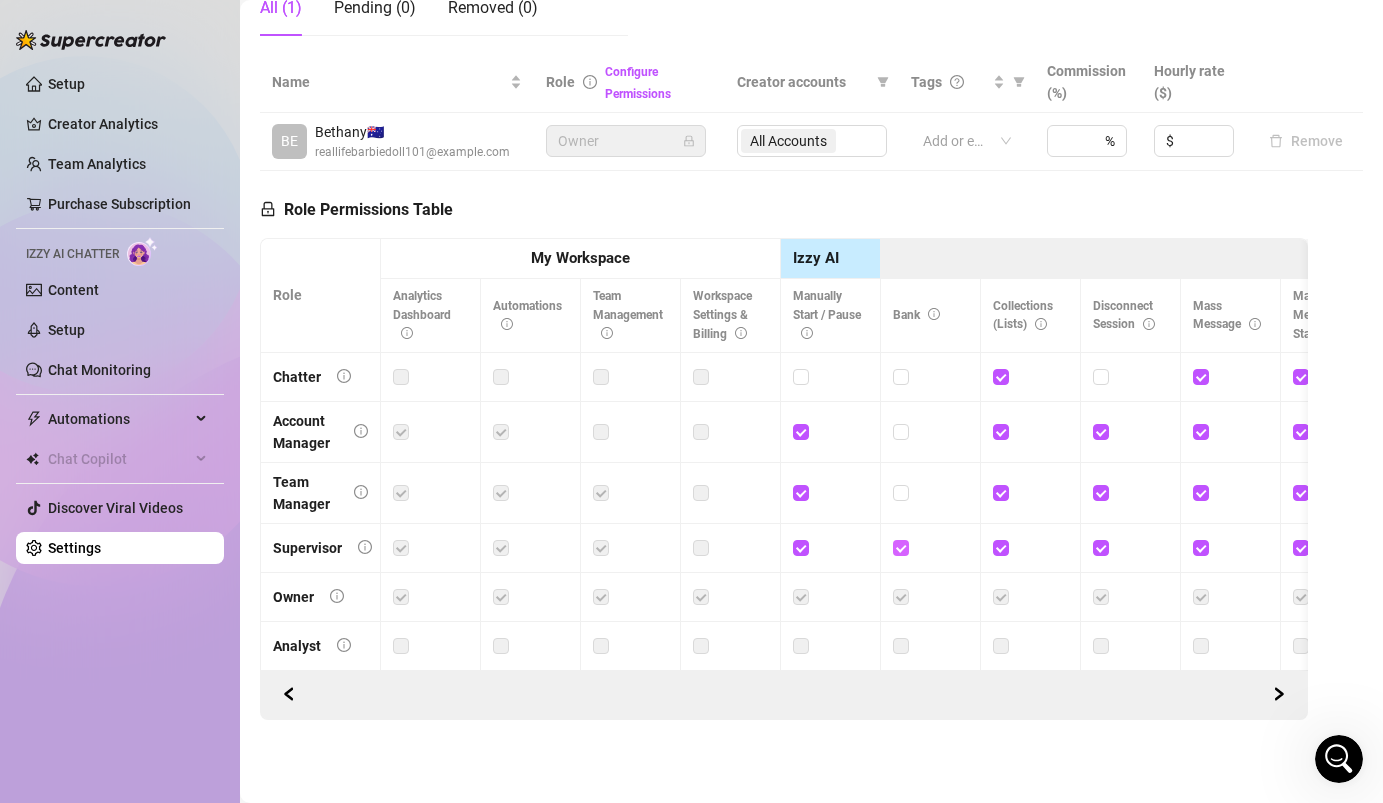 click at bounding box center (900, 547) 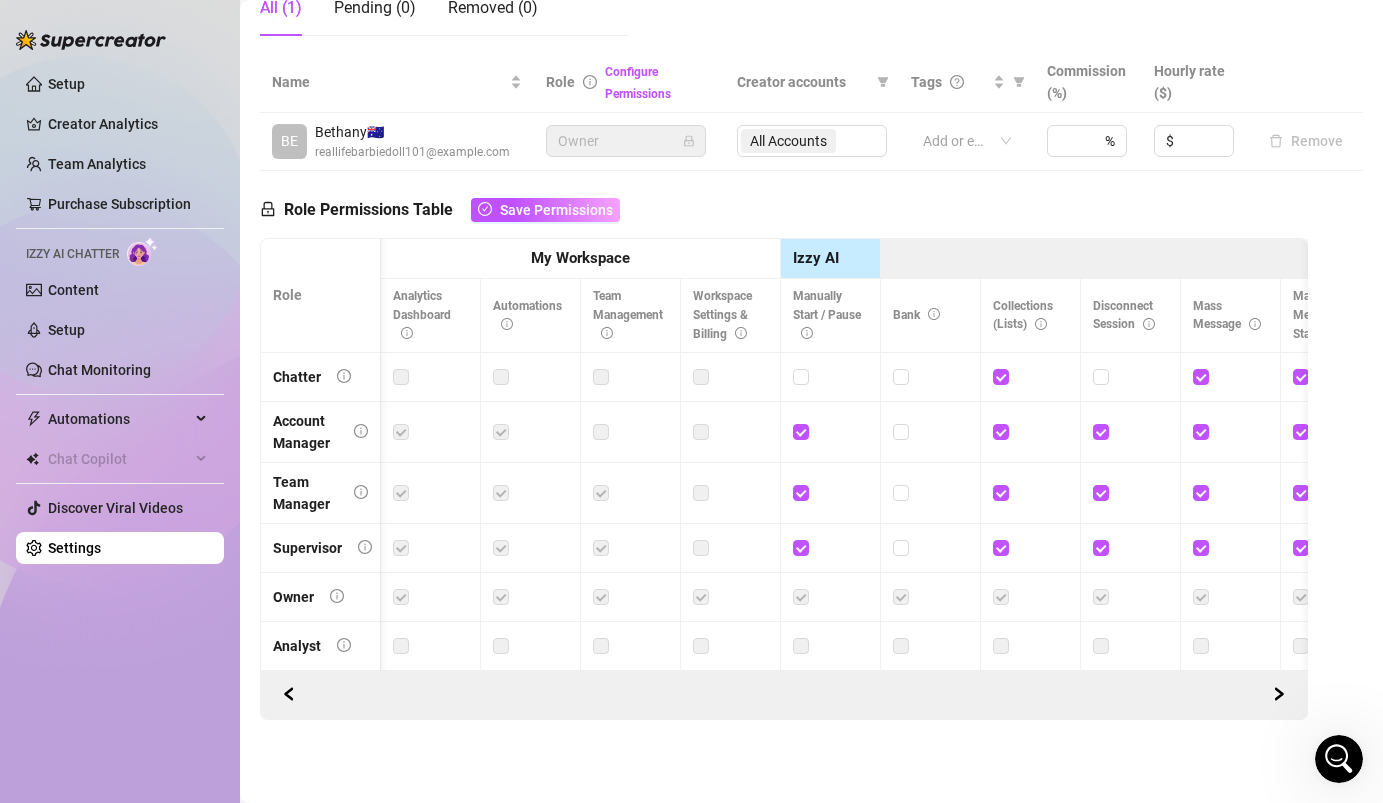 scroll, scrollTop: 0, scrollLeft: 160, axis: horizontal 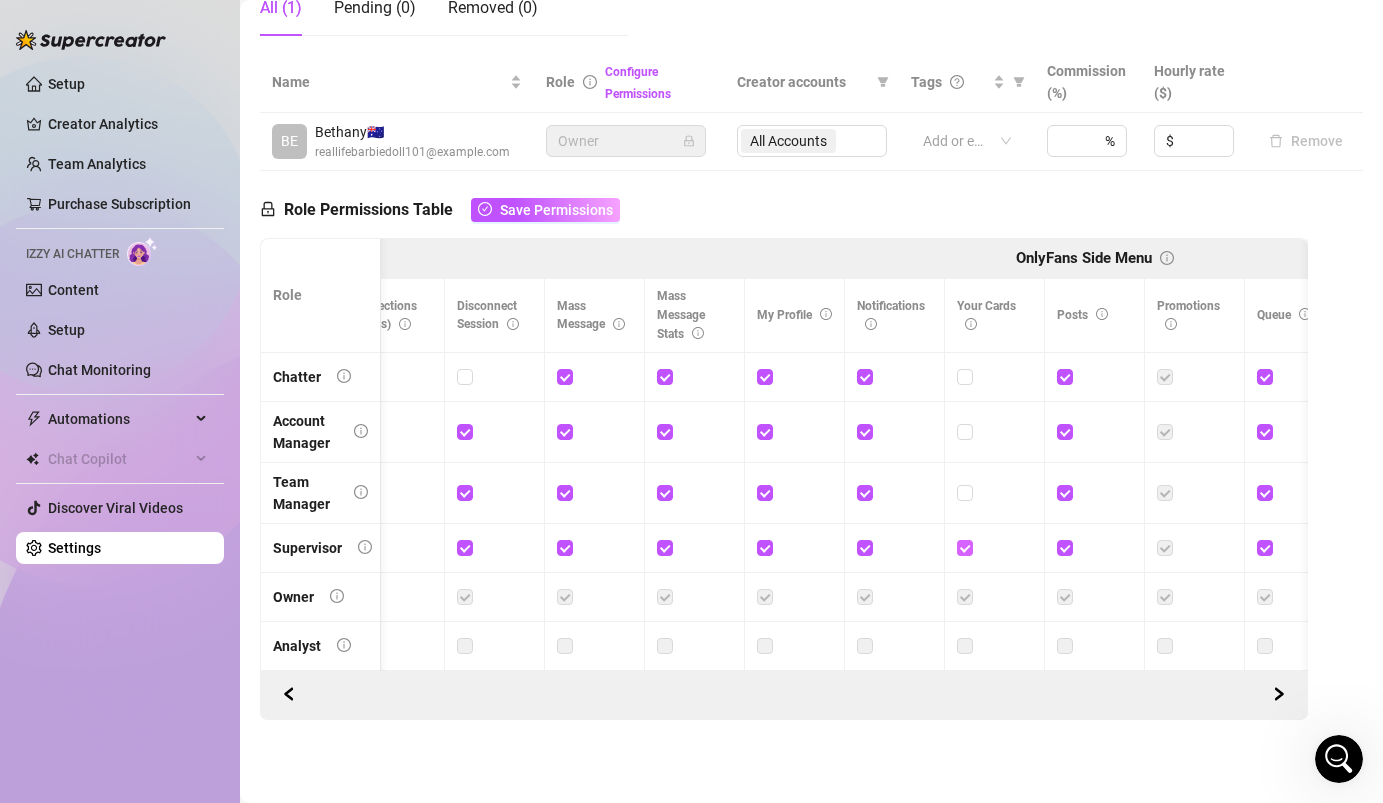 click at bounding box center [964, 547] 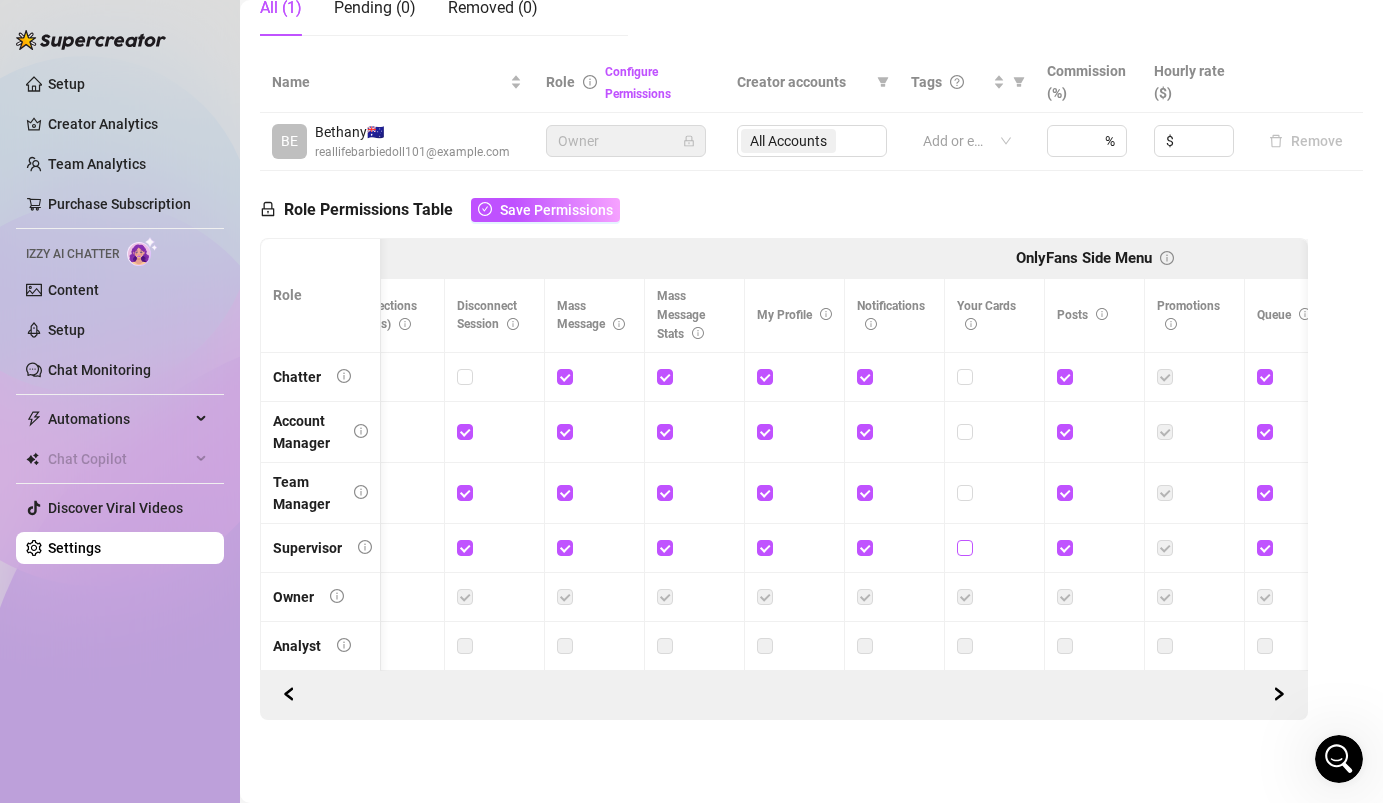 scroll, scrollTop: 0, scrollLeft: 764, axis: horizontal 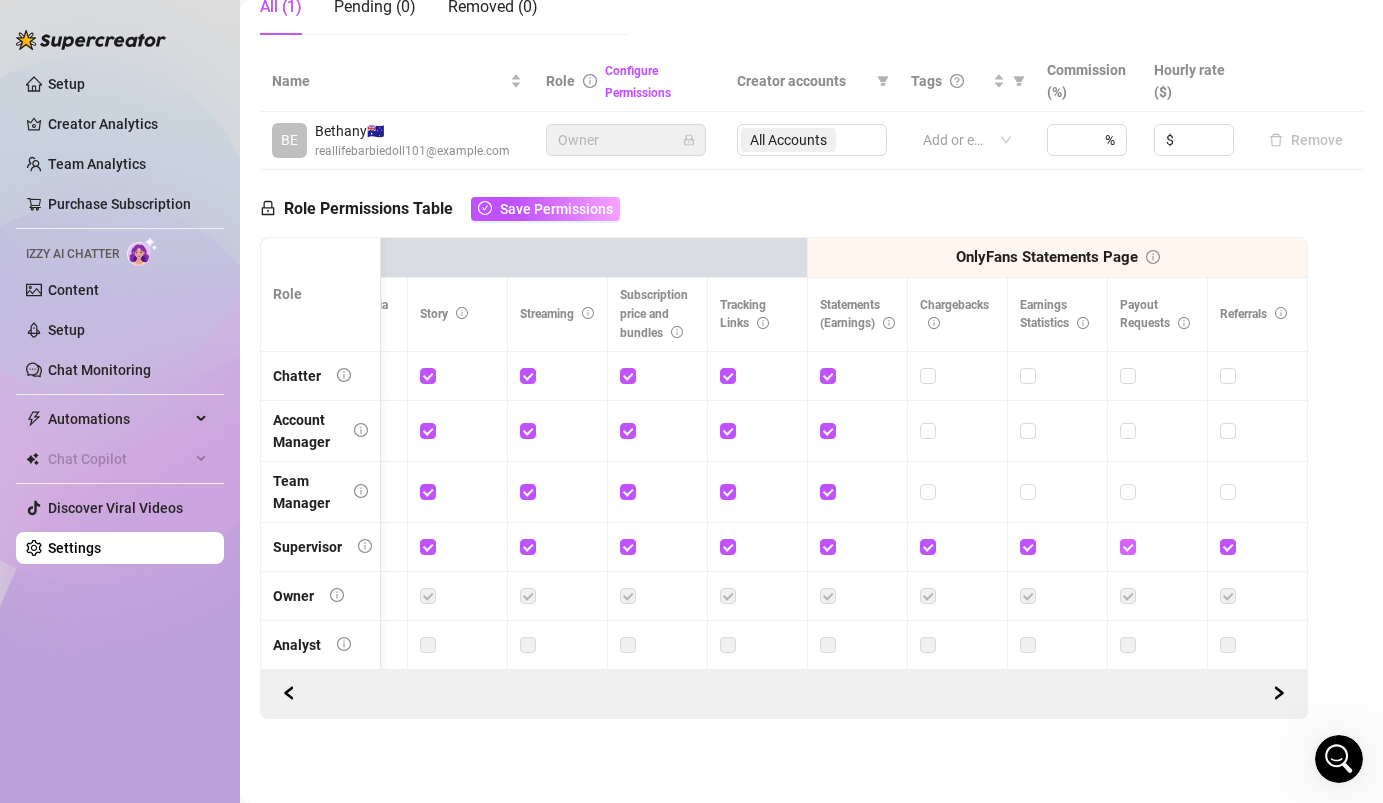 click at bounding box center (1127, 546) 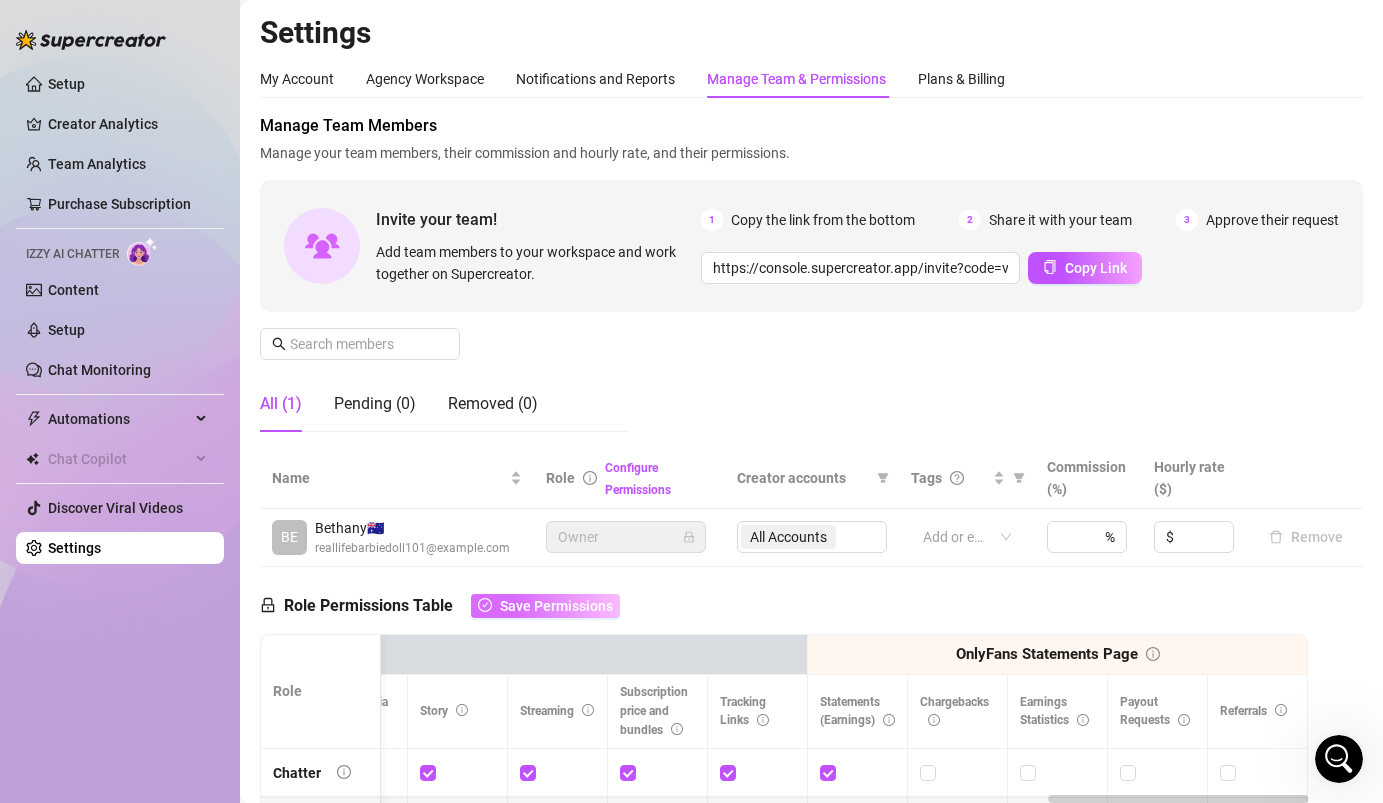 click on "Save Permissions" at bounding box center (556, 606) 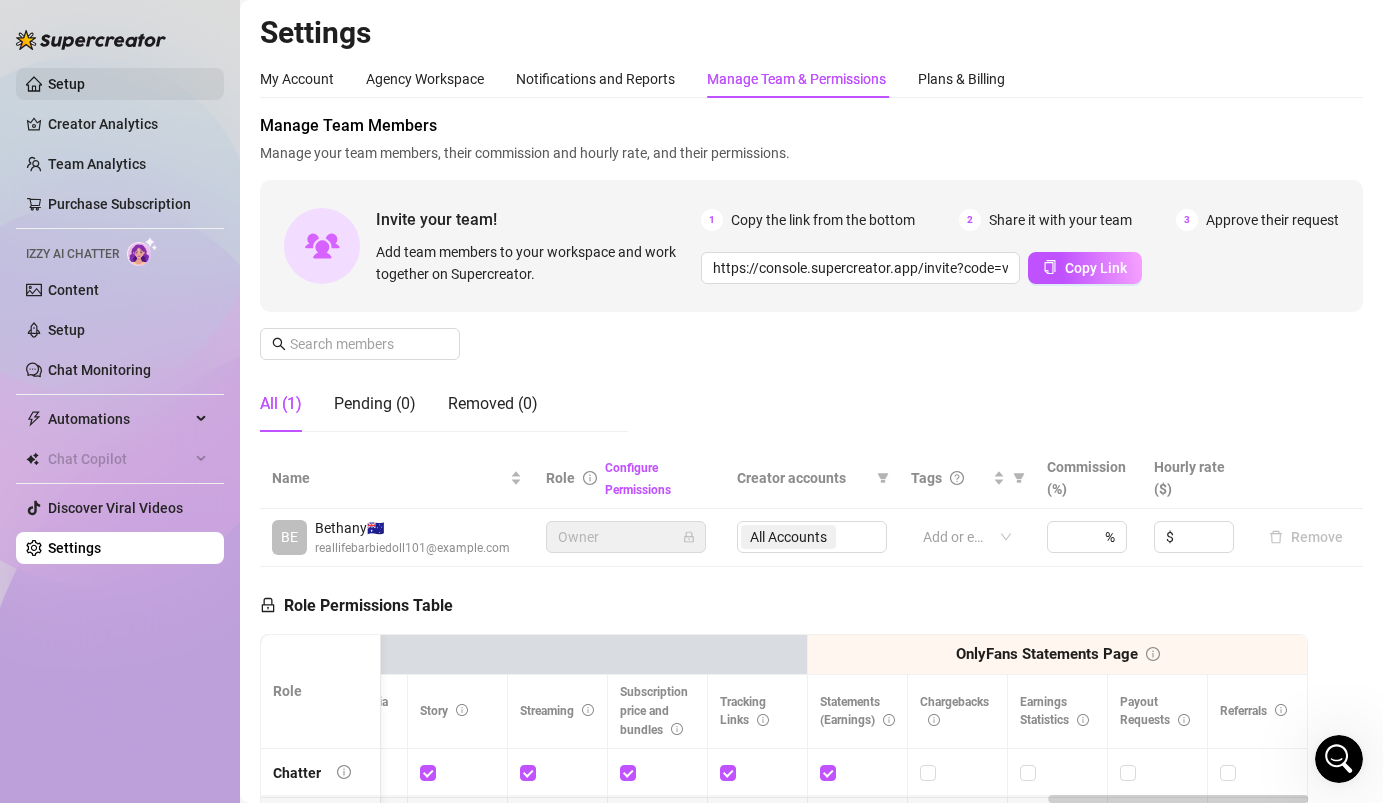 click on "Setup" at bounding box center (66, 84) 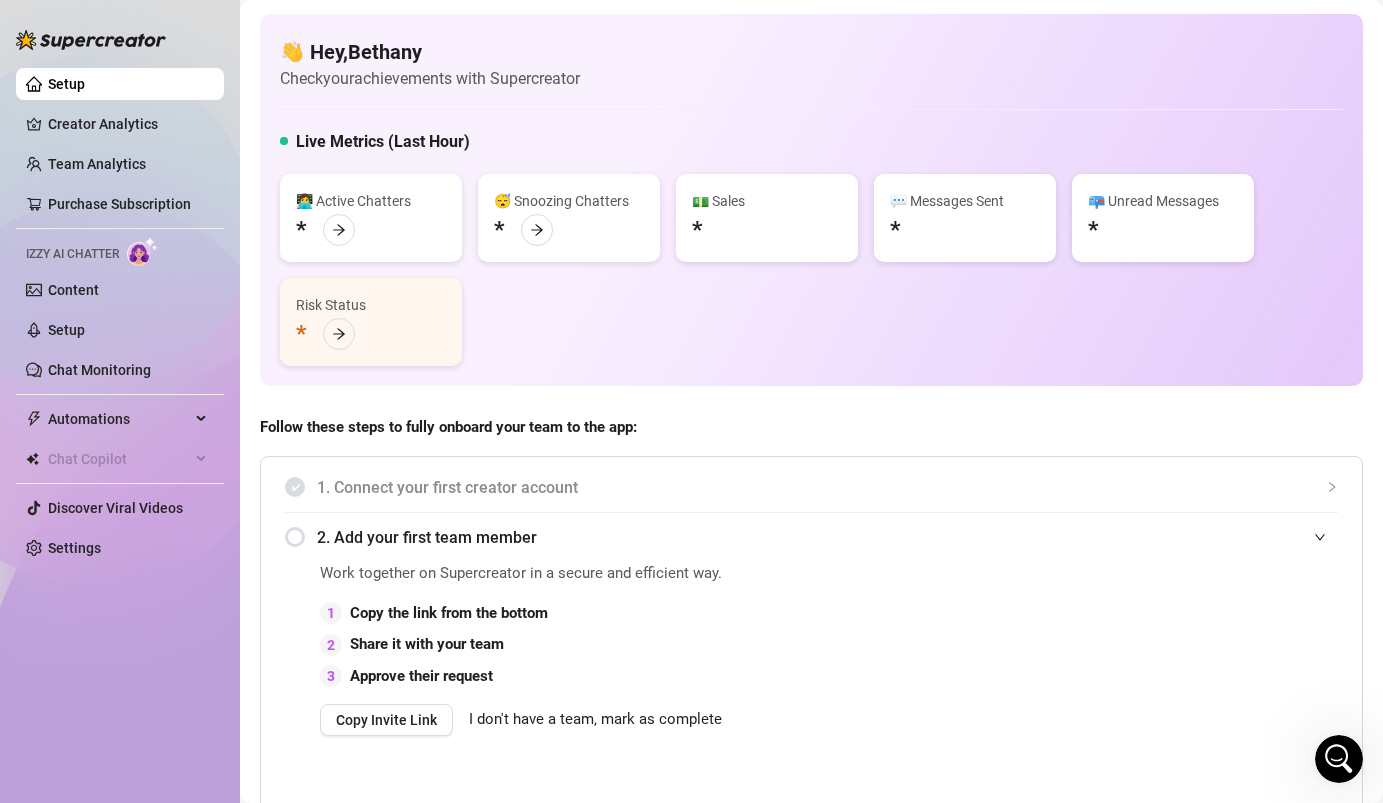 click at bounding box center [1339, 759] 